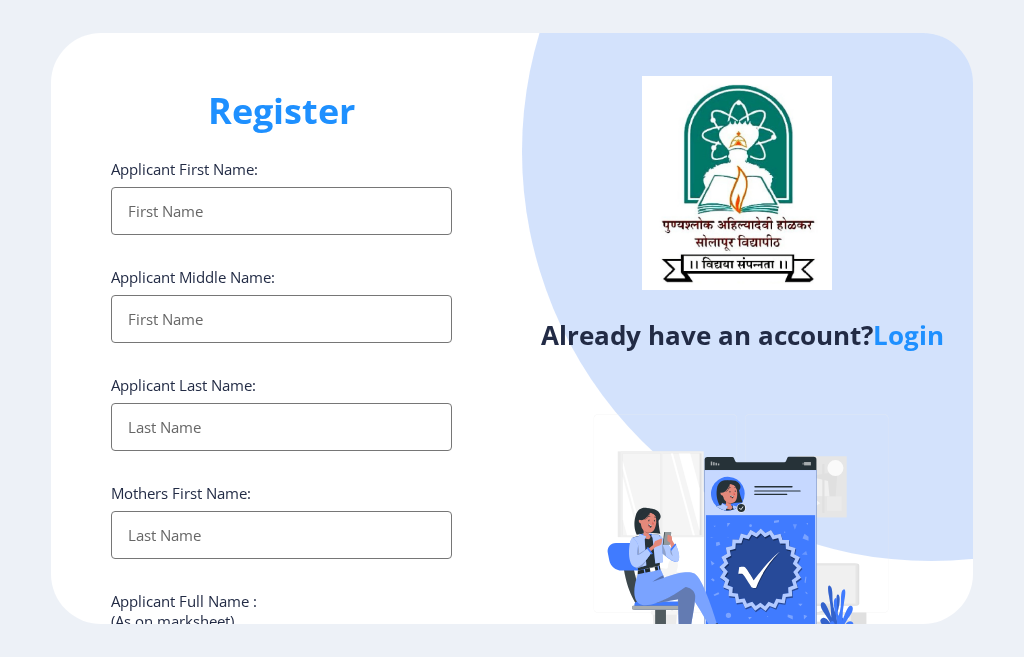 select 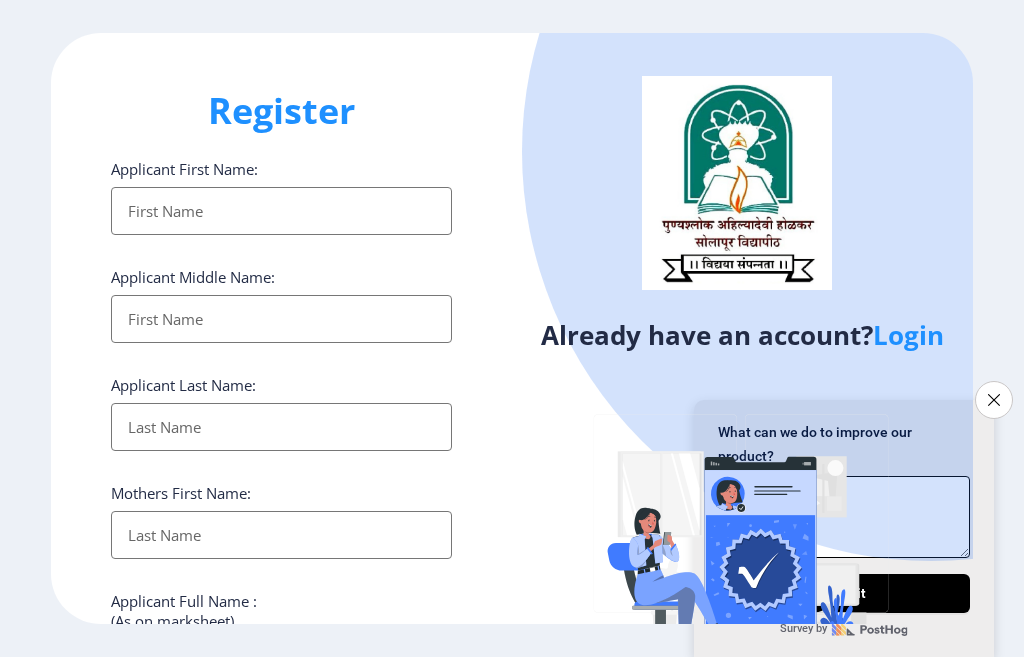 type on "HANUI" 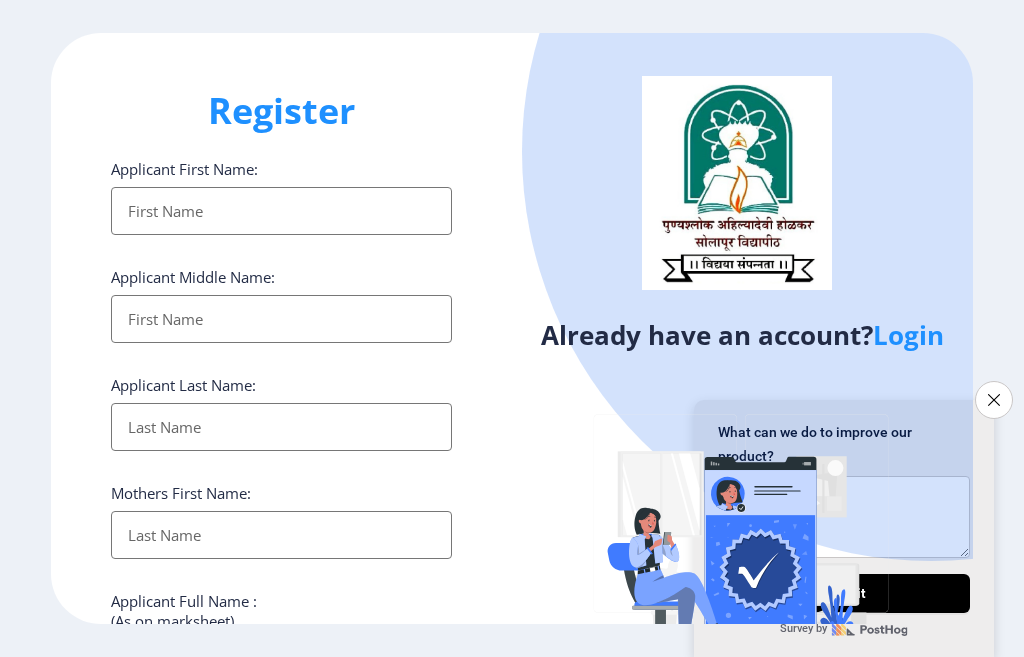 click on "Applicant First Name:" at bounding box center [281, 211] 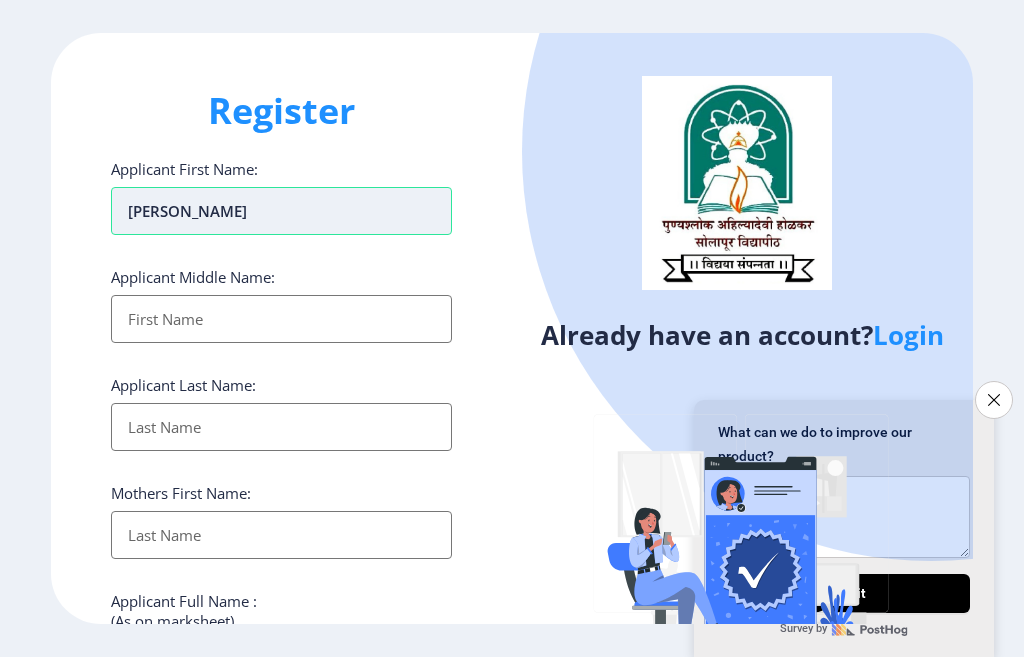 type on "[PERSON_NAME]" 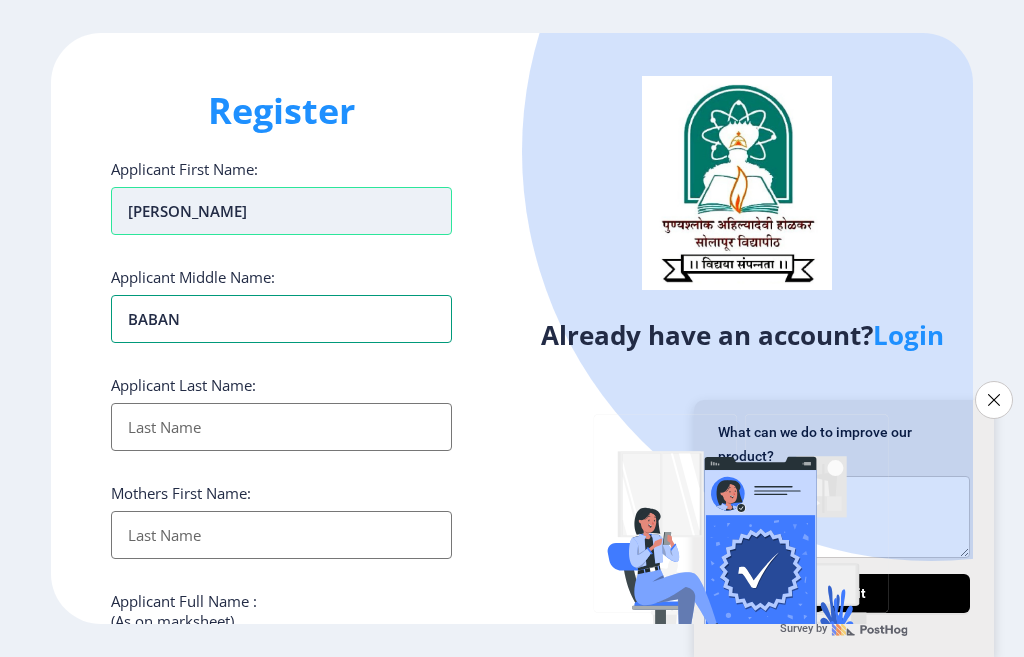 type on "BABAN" 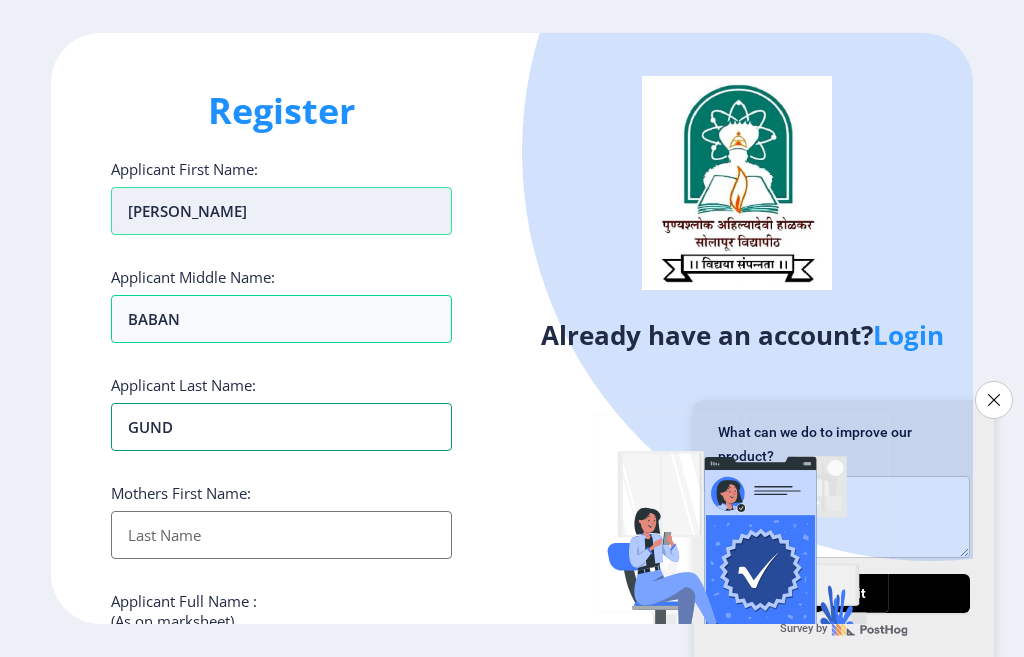 type on "GUND" 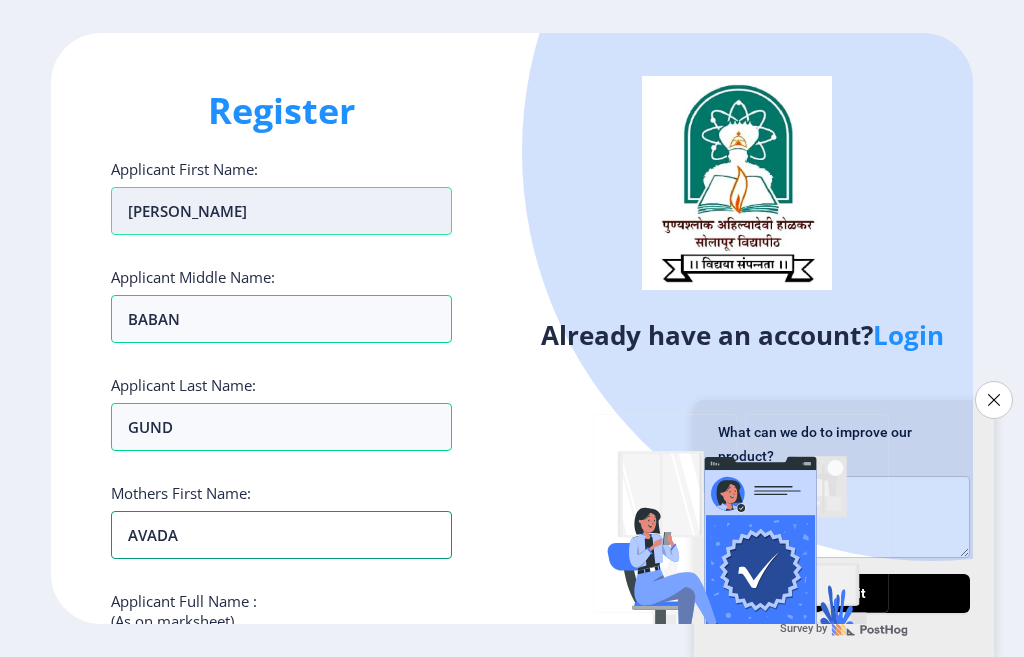 type on "AVADA" 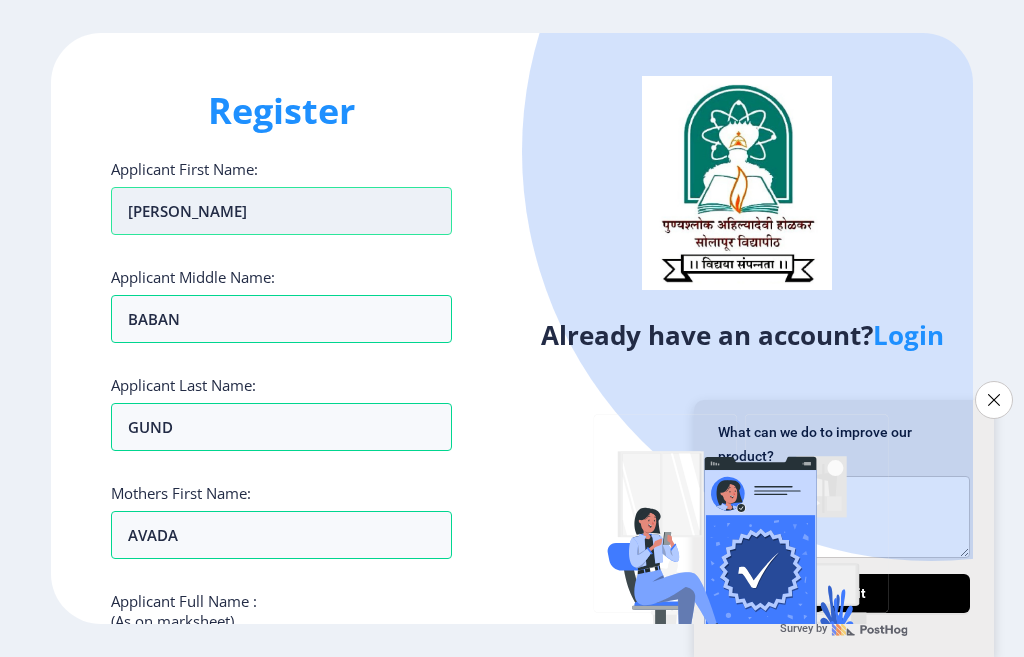 scroll, scrollTop: 335, scrollLeft: 0, axis: vertical 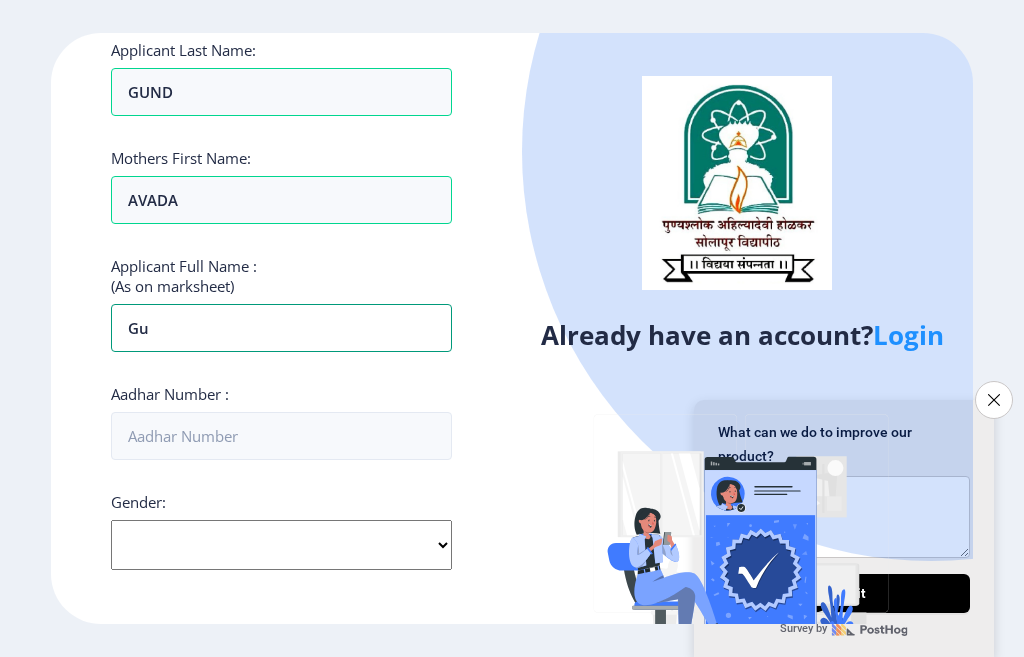 type on "g" 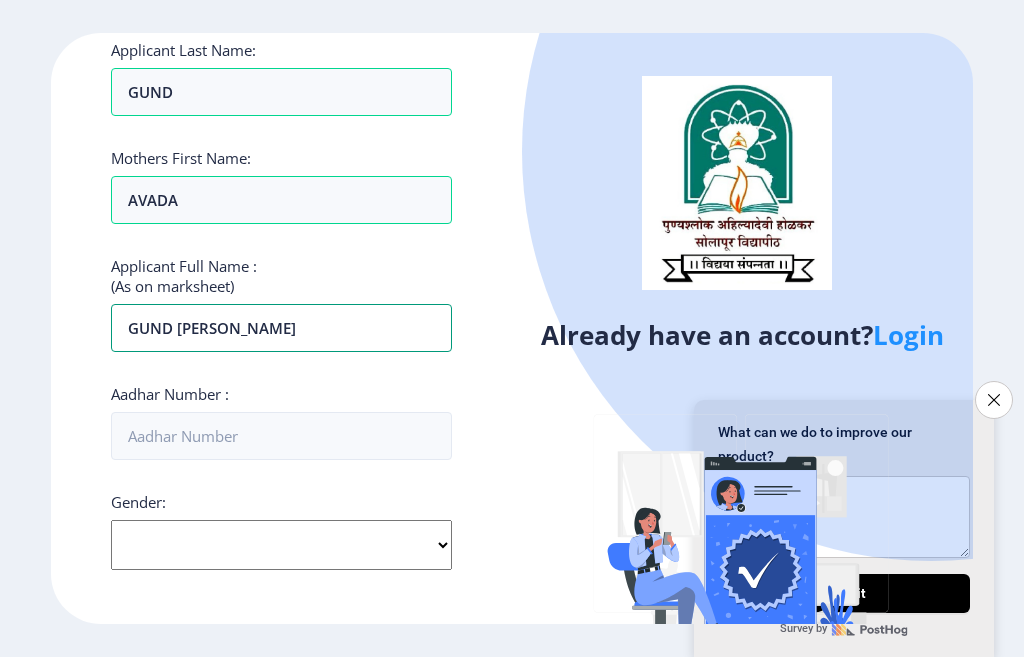 type on "GUND [PERSON_NAME]" 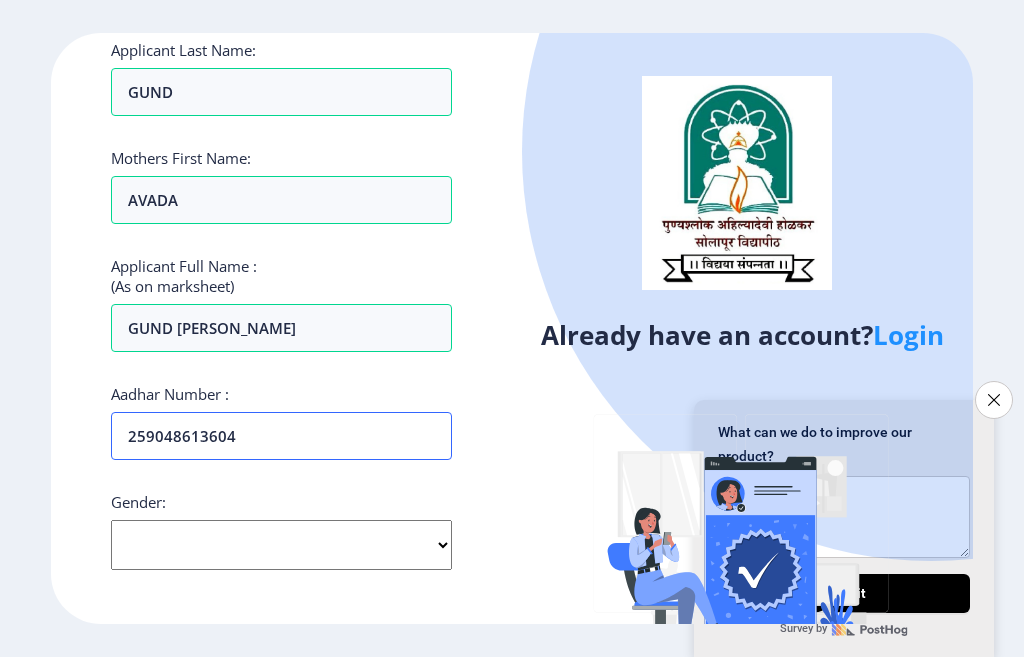 type on "259048613604" 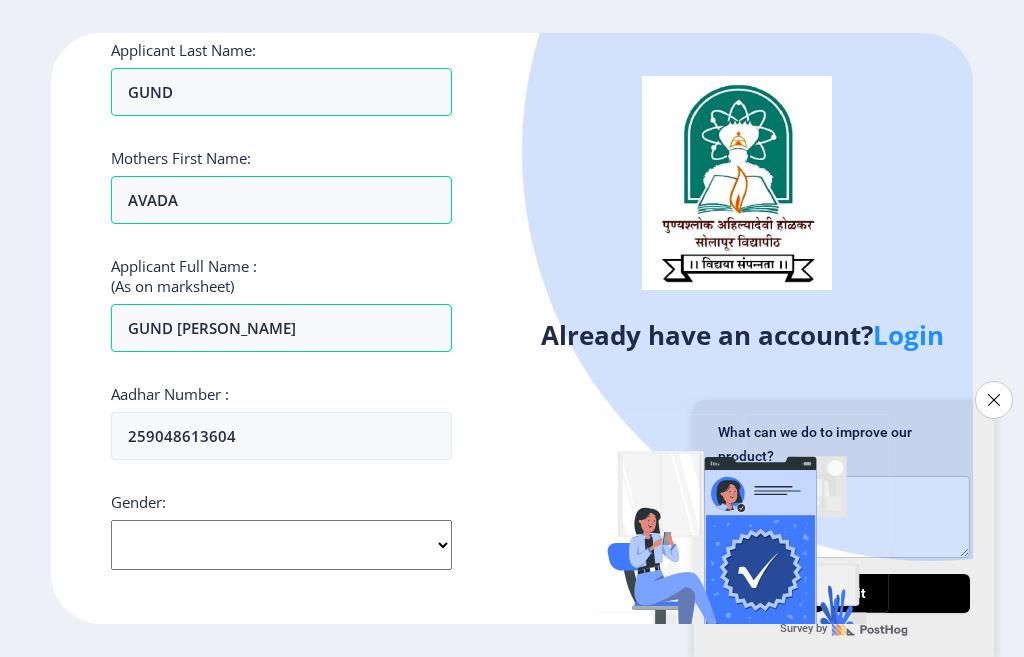 click on "Select Gender [DEMOGRAPHIC_DATA] [DEMOGRAPHIC_DATA] Other" 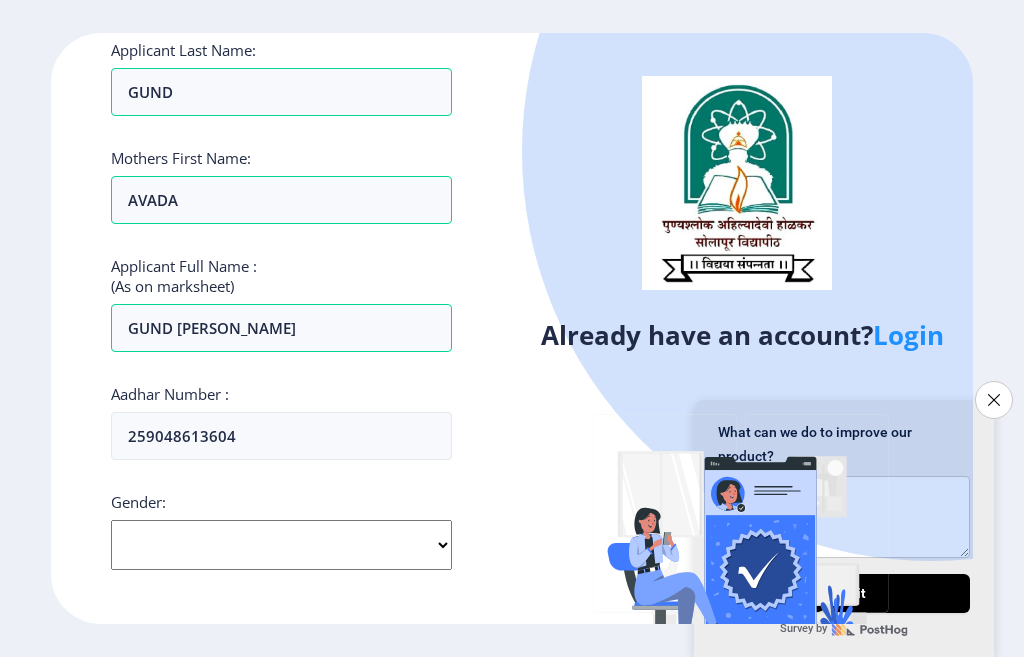 select on "[DEMOGRAPHIC_DATA]" 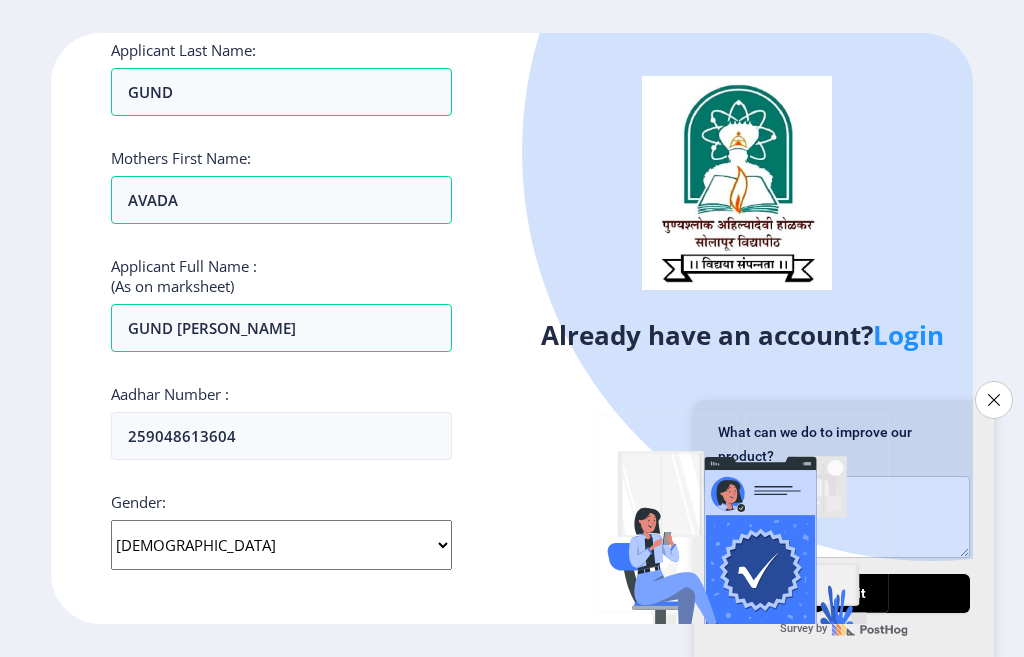 click on "Select Gender [DEMOGRAPHIC_DATA] [DEMOGRAPHIC_DATA] Other" 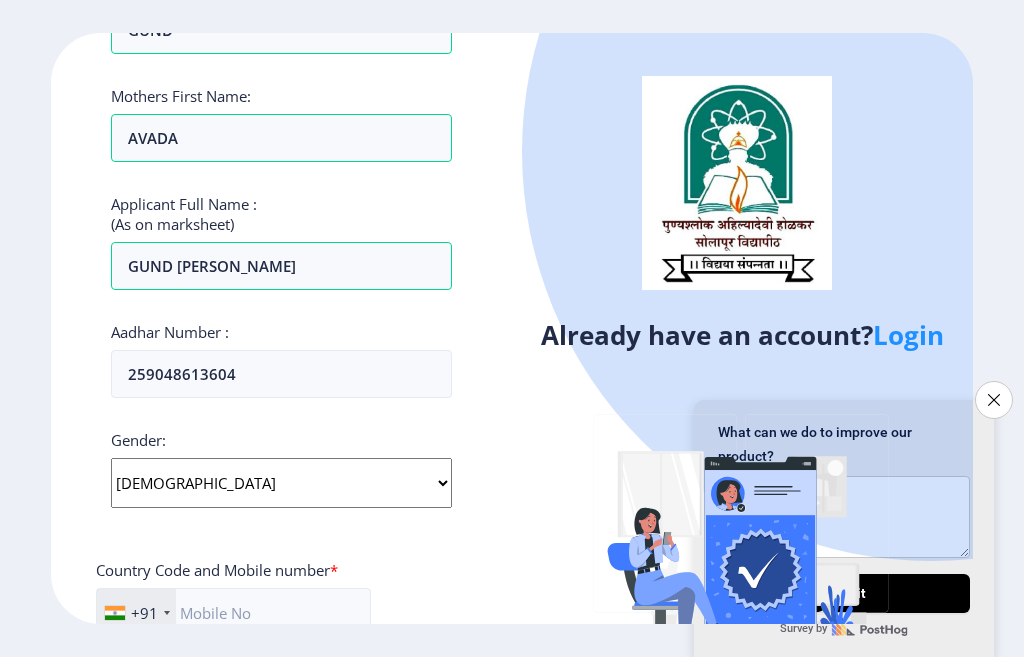 scroll, scrollTop: 535, scrollLeft: 0, axis: vertical 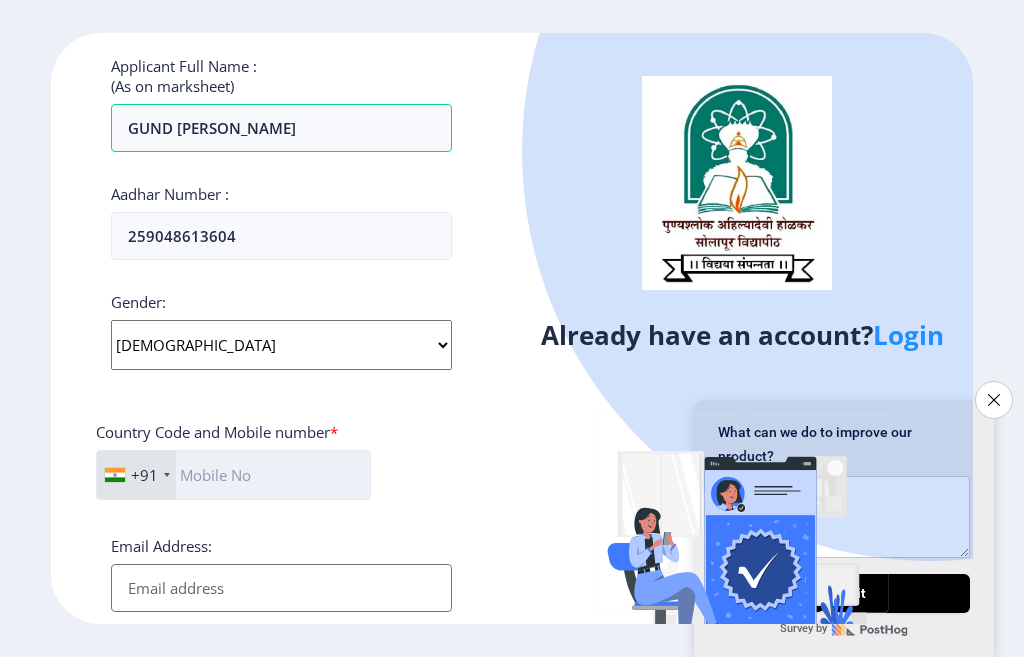 click 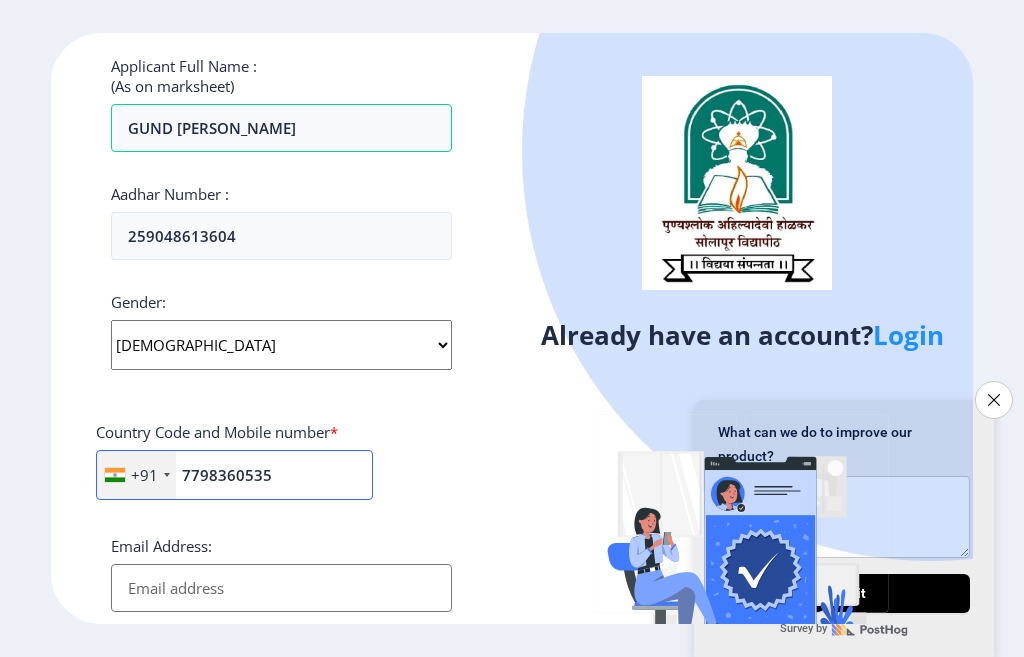 type on "7798360535" 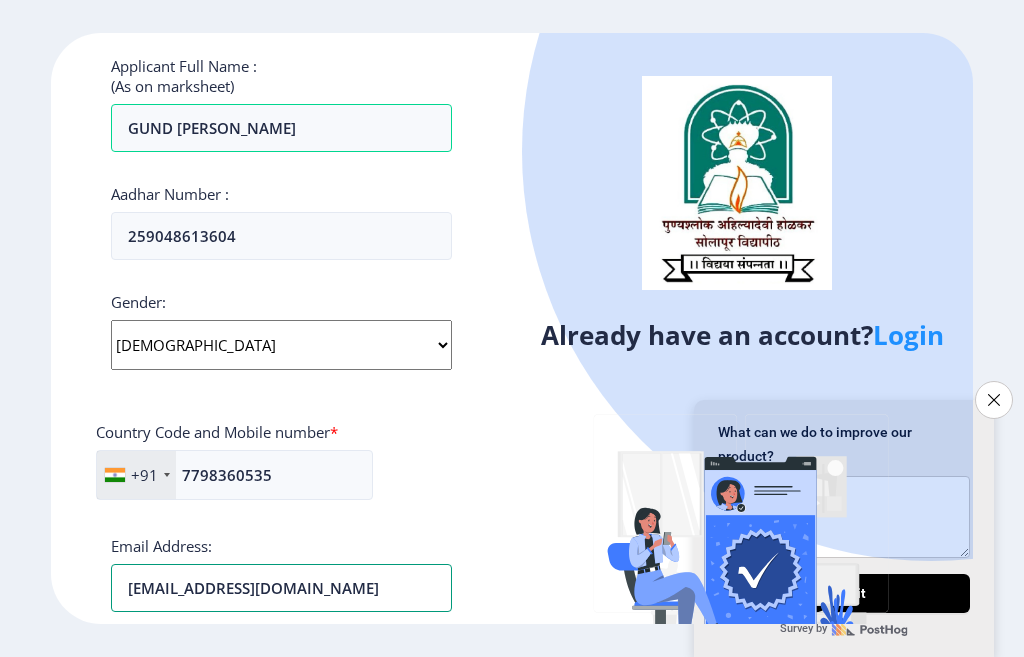 type on "[EMAIL_ADDRESS][DOMAIN_NAME]" 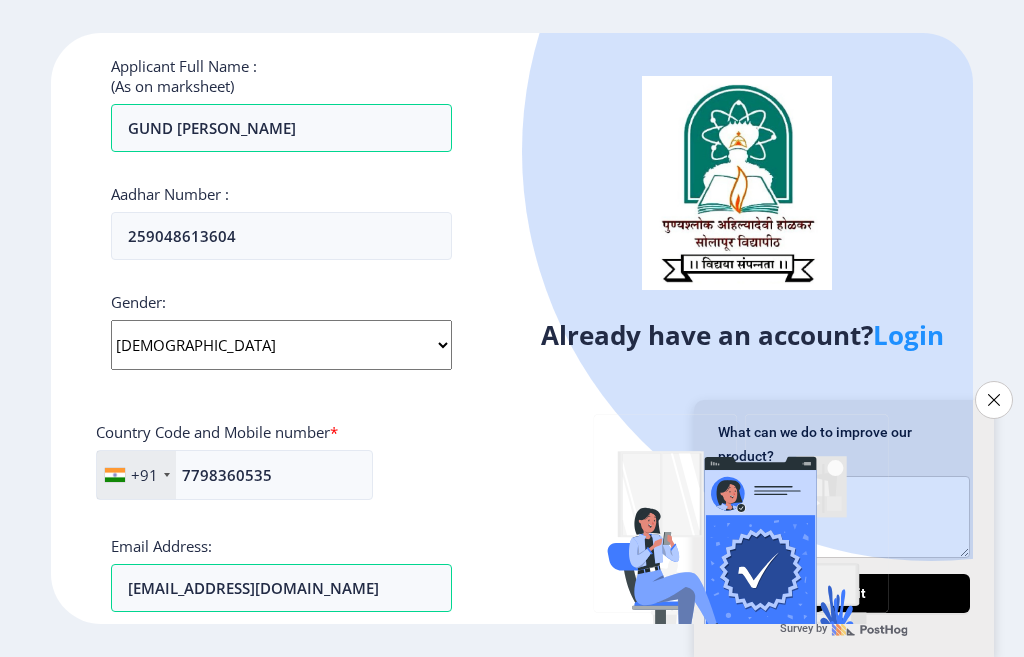 scroll, scrollTop: 801, scrollLeft: 0, axis: vertical 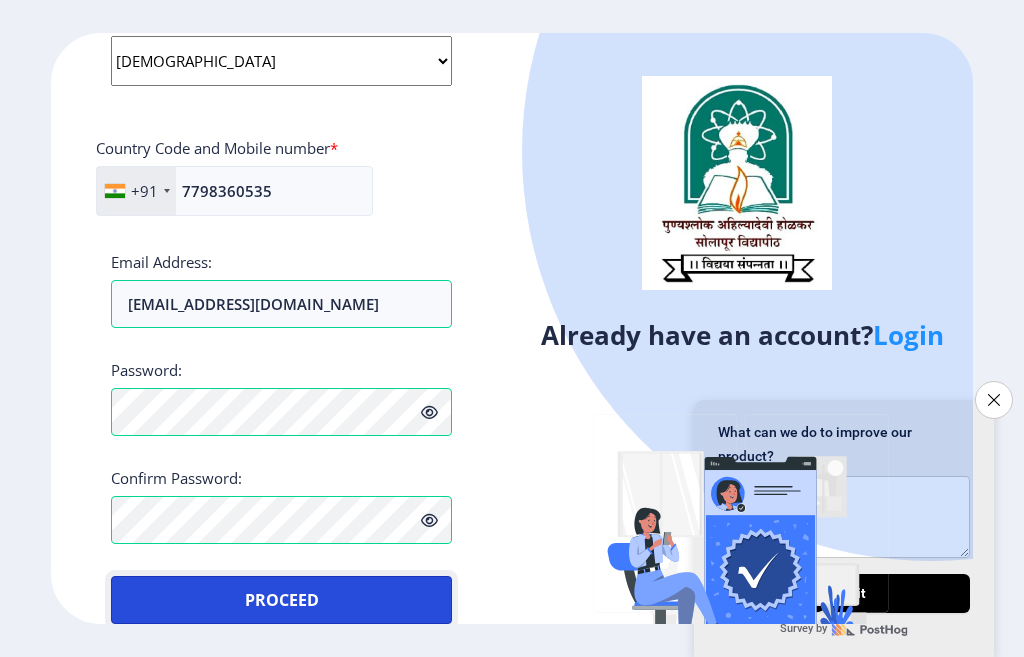 type 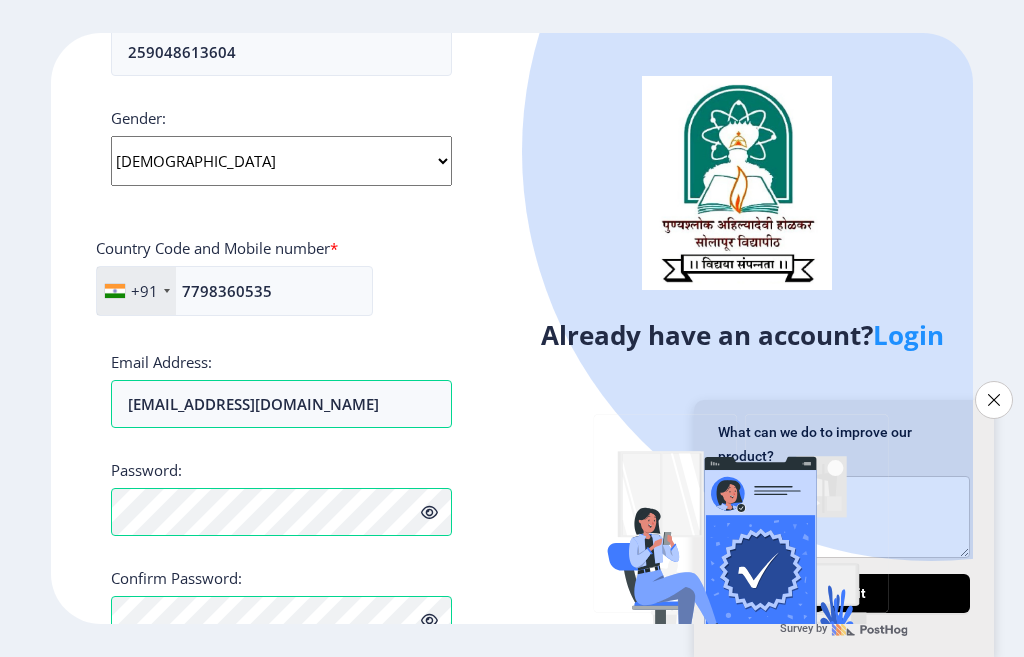 click on "Proceed" 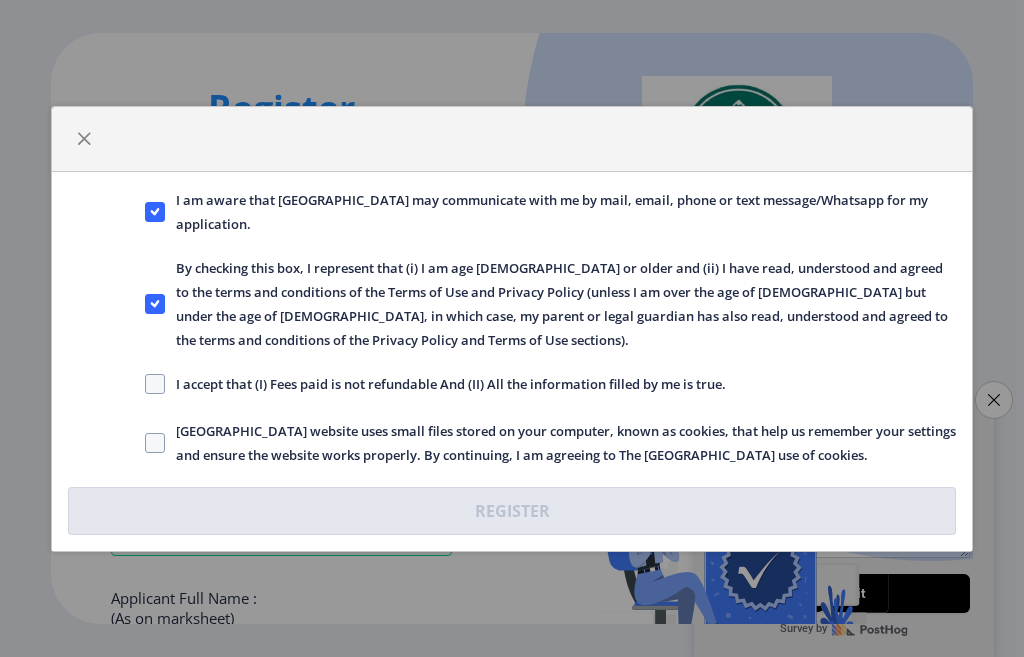 scroll, scrollTop: 0, scrollLeft: 0, axis: both 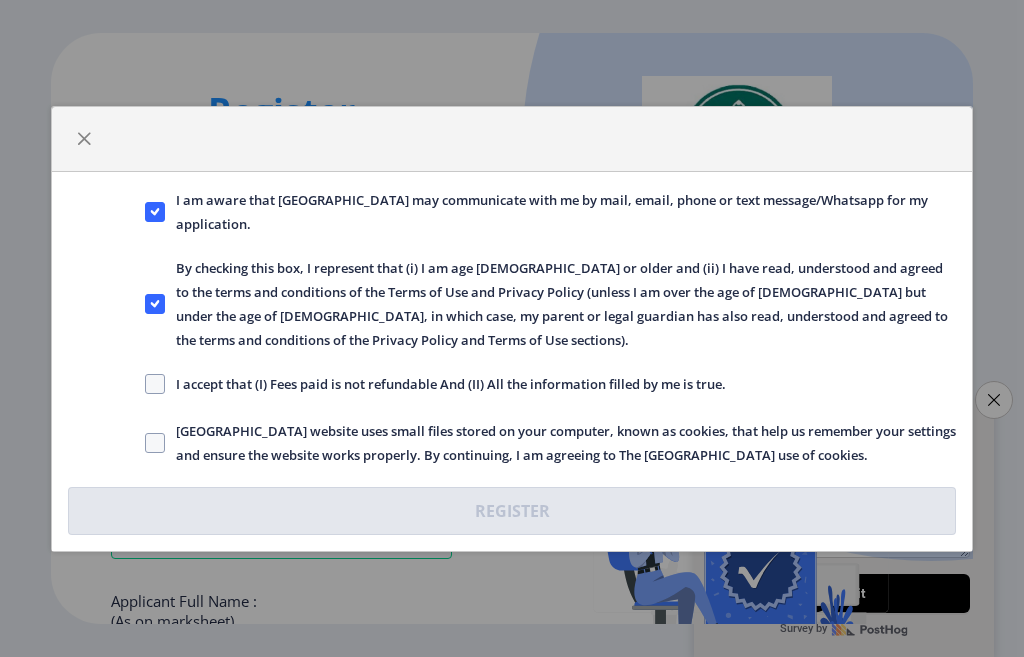 drag, startPoint x: 156, startPoint y: 382, endPoint x: 142, endPoint y: 397, distance: 20.518284 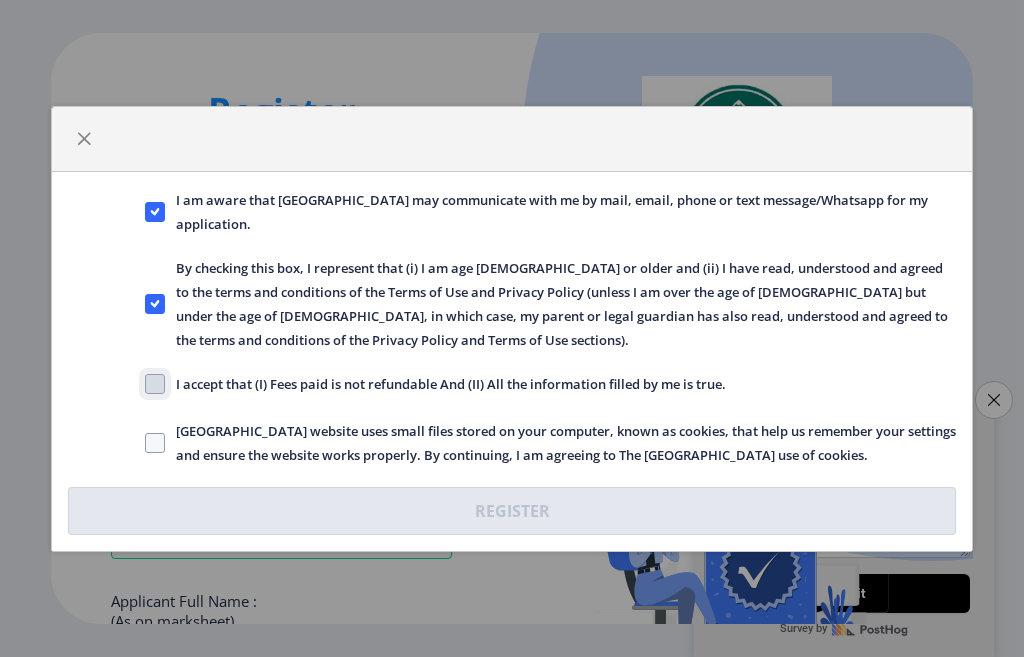 click on "I accept that (I) Fees paid is not refundable And (II) All the information filled by me is true." 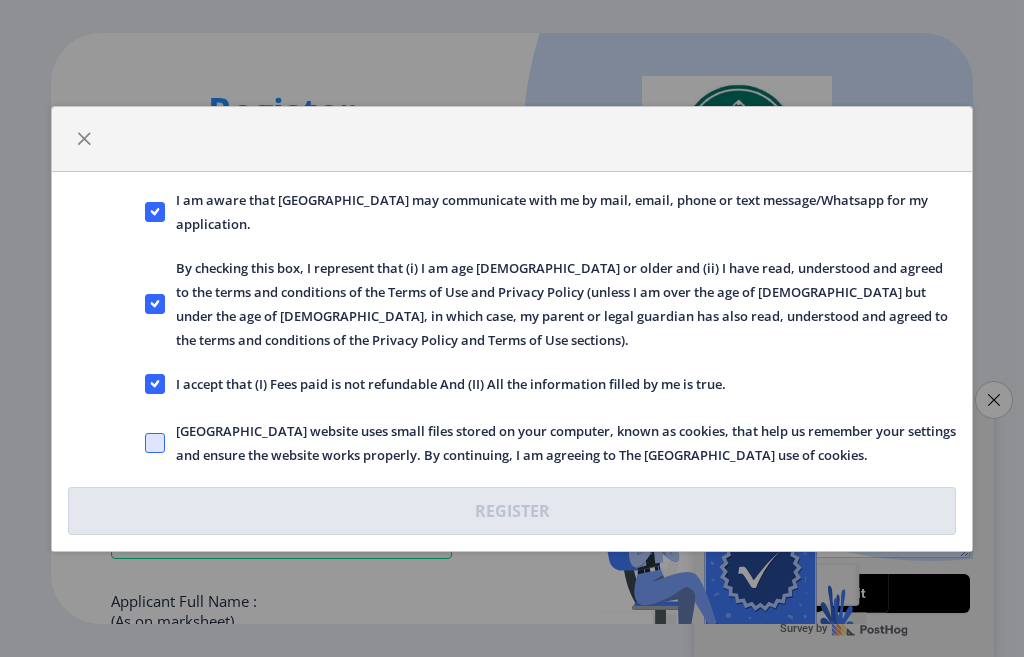 click 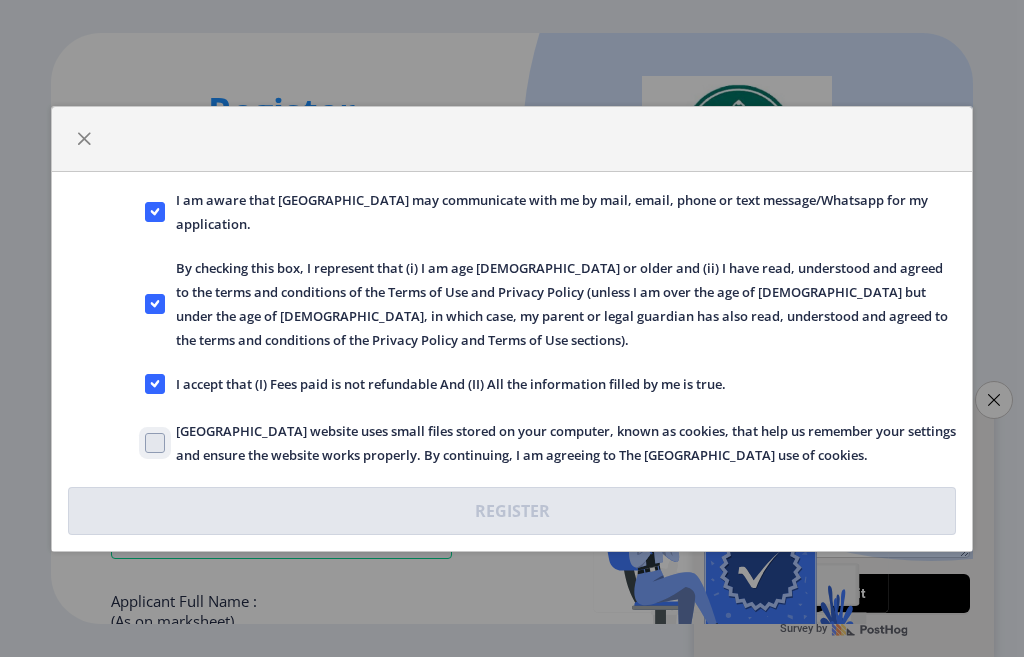 click on "[GEOGRAPHIC_DATA] website uses small files stored on your computer, known as cookies, that help us remember your settings and ensure the website works properly. By continuing, I am agreeing to The [GEOGRAPHIC_DATA] use of cookies." 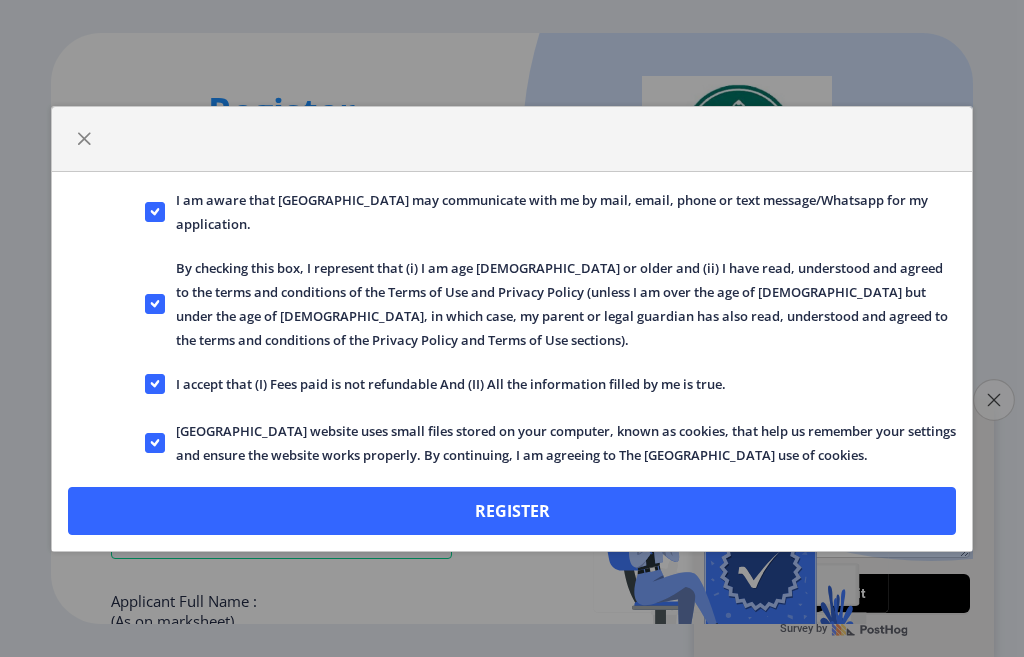 click on "Close survey" at bounding box center [994, 400] 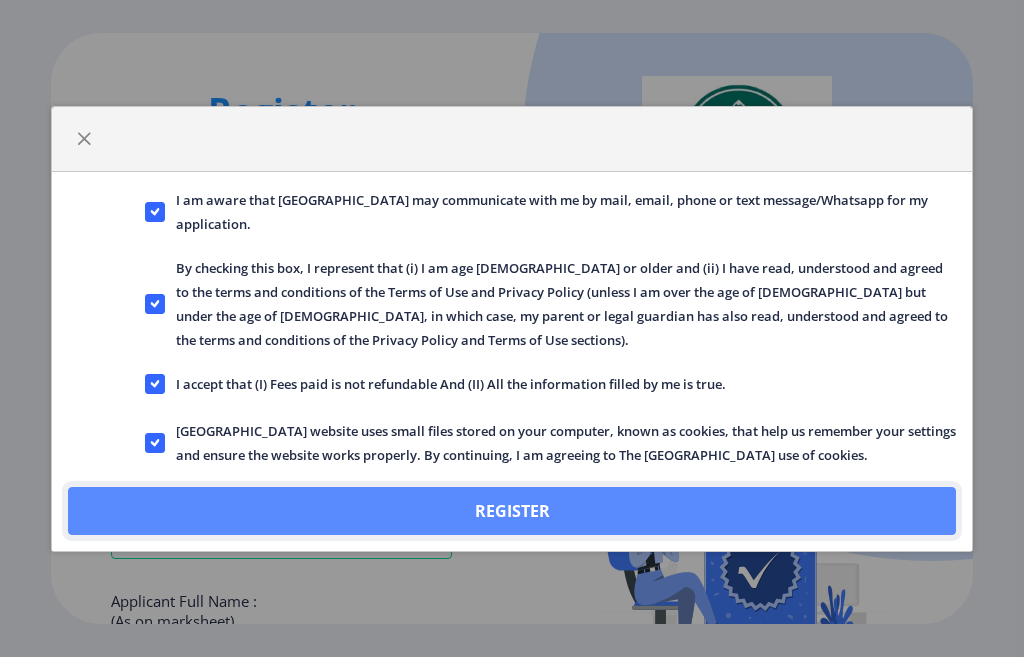 click on "Register" 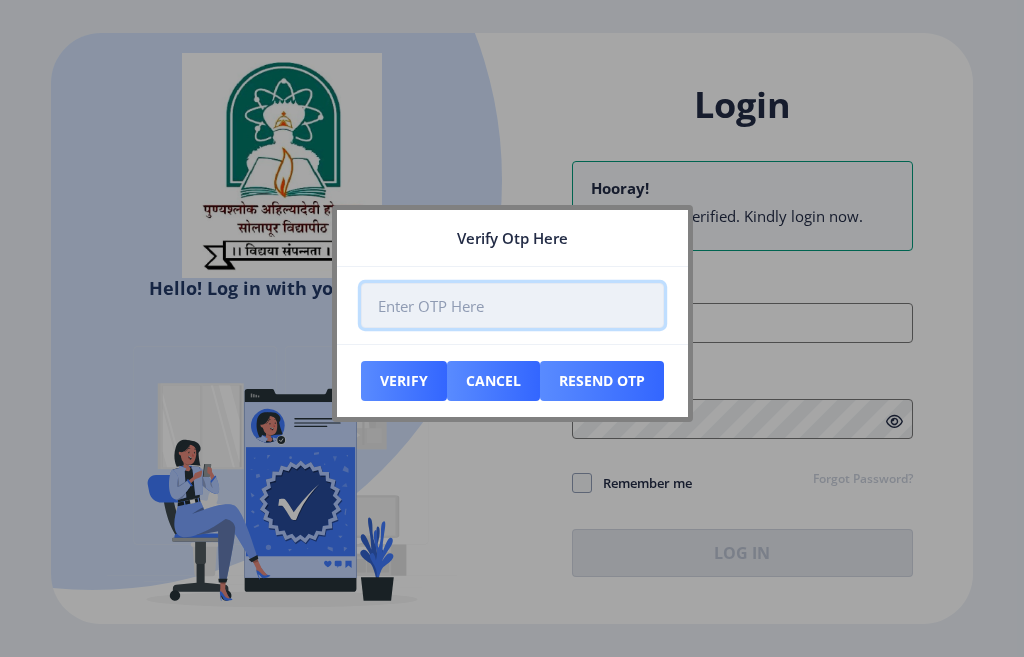 click at bounding box center (512, 305) 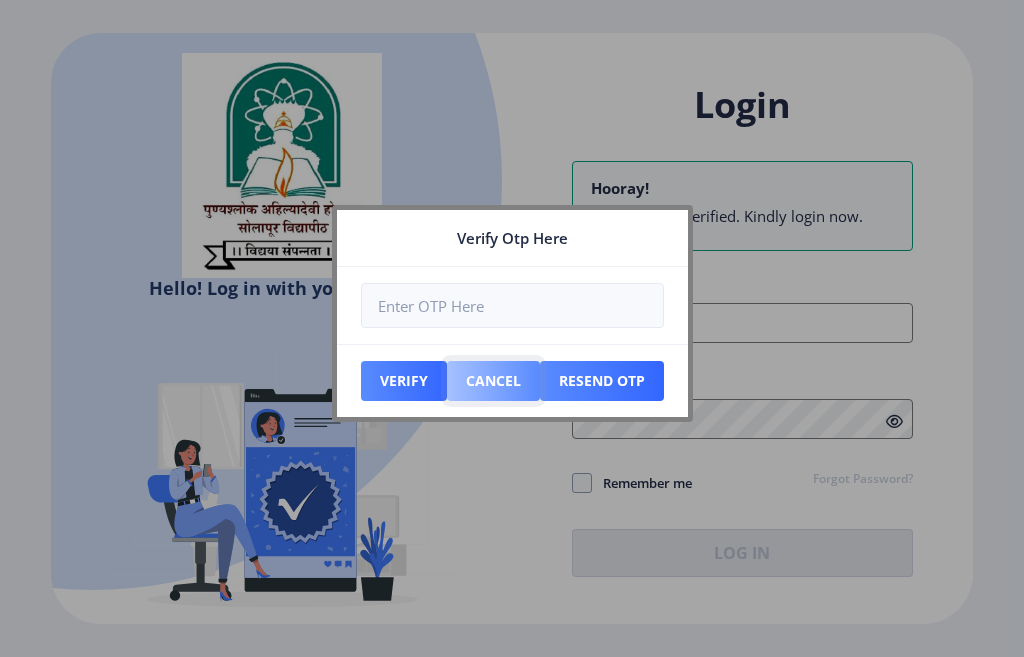 click on "Cancel" at bounding box center (404, 381) 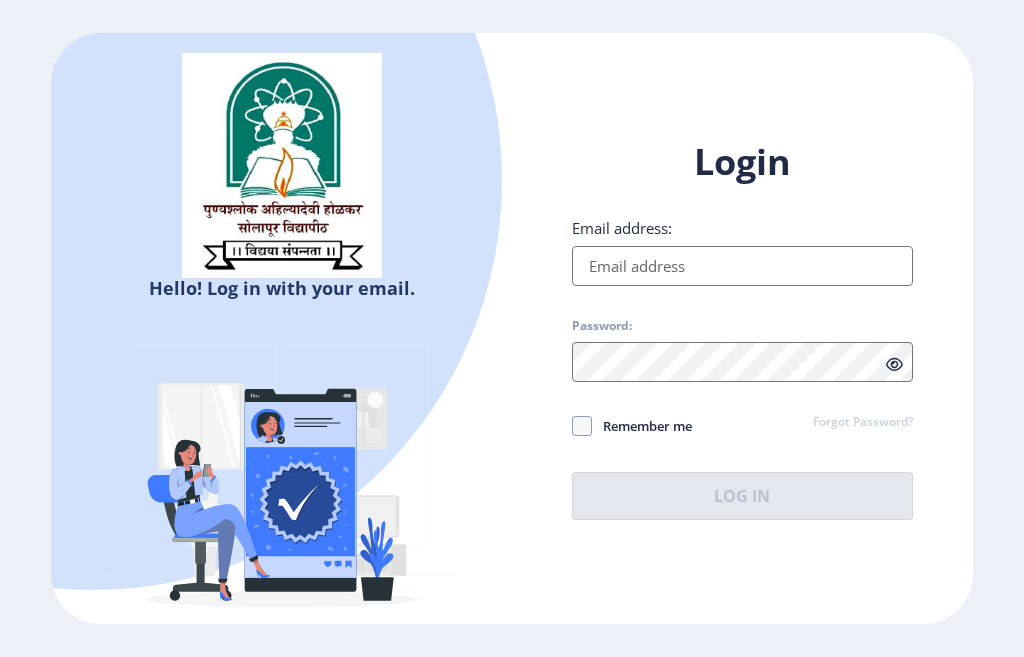 click on "Email address:" at bounding box center (742, 266) 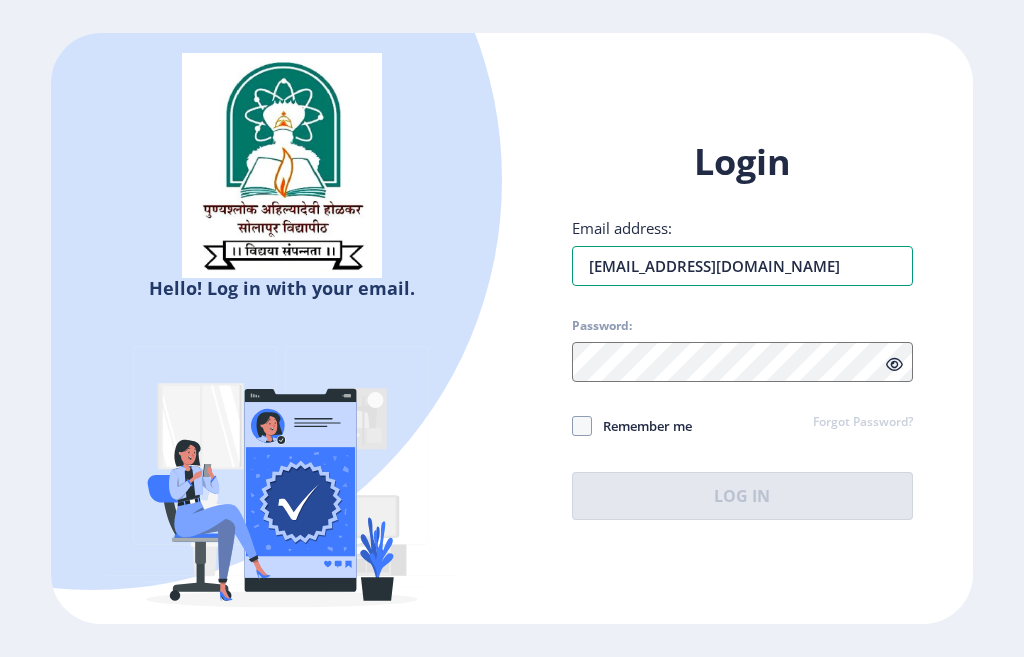 type on "[EMAIL_ADDRESS][DOMAIN_NAME]" 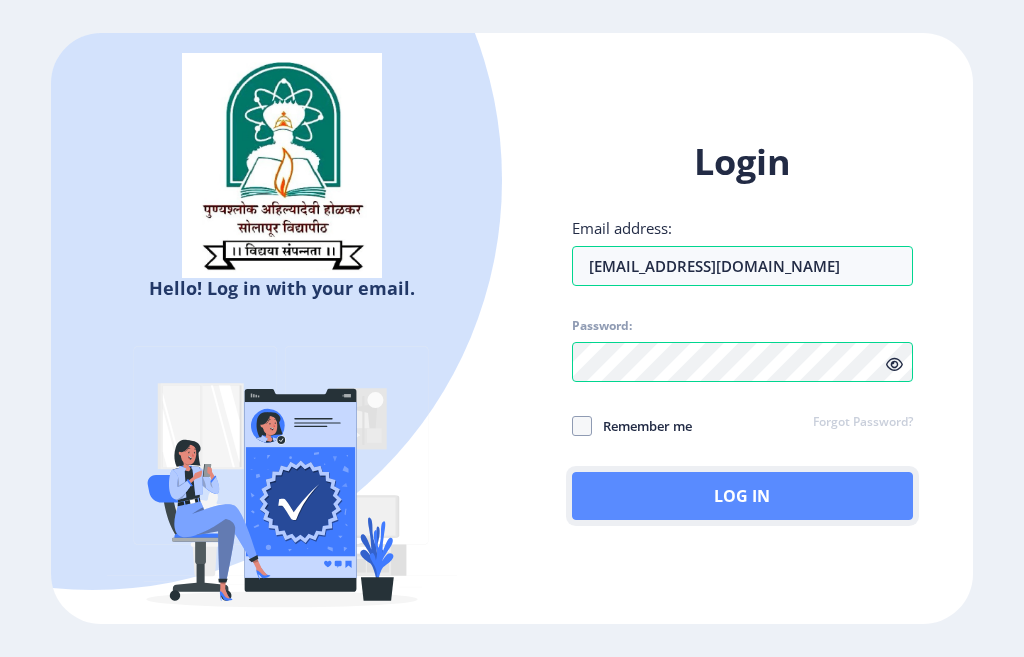 click on "Log In" 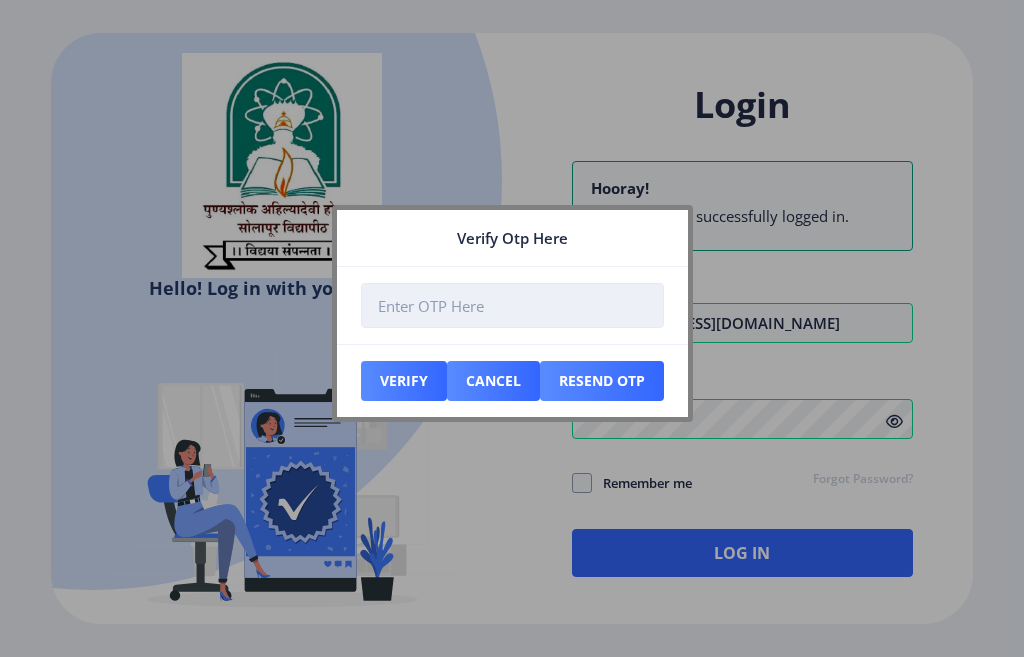 click at bounding box center (512, 305) 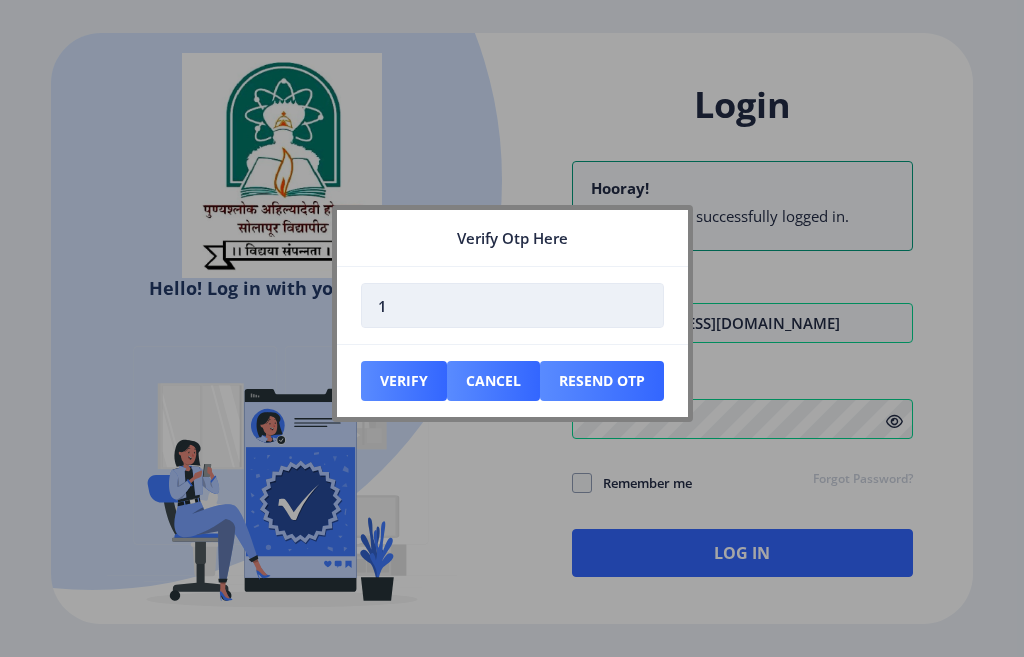 type on "2" 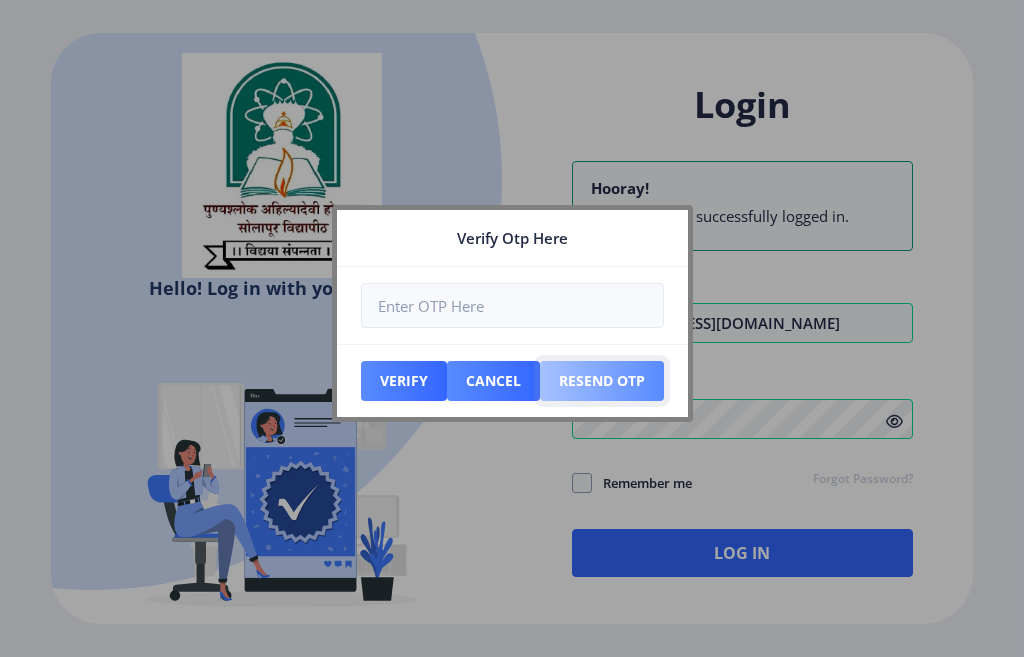 click on "Resend Otp" at bounding box center [404, 381] 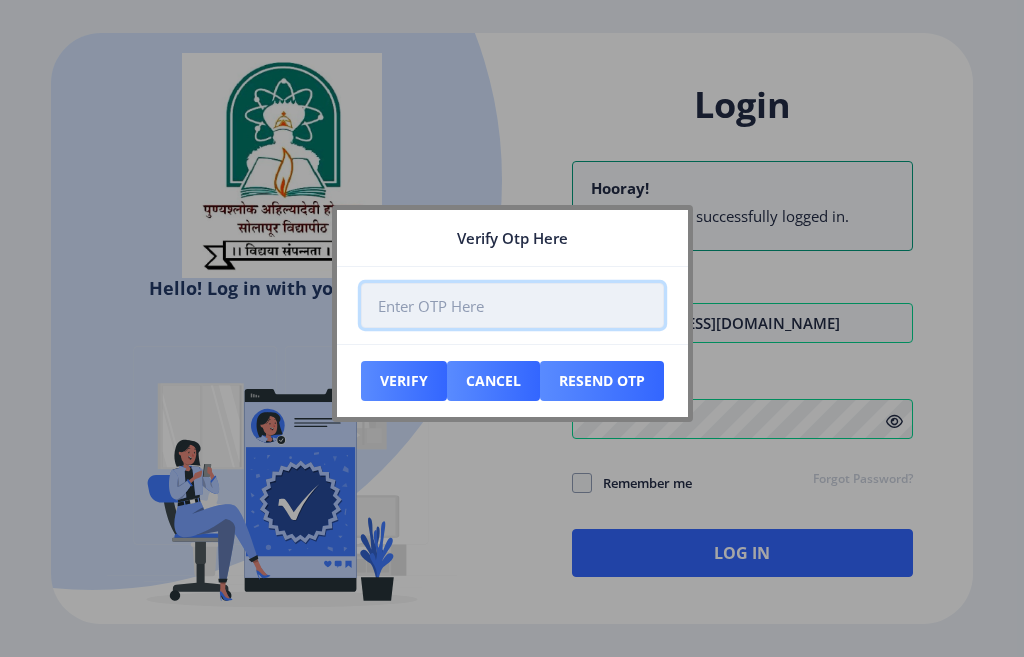click at bounding box center [512, 305] 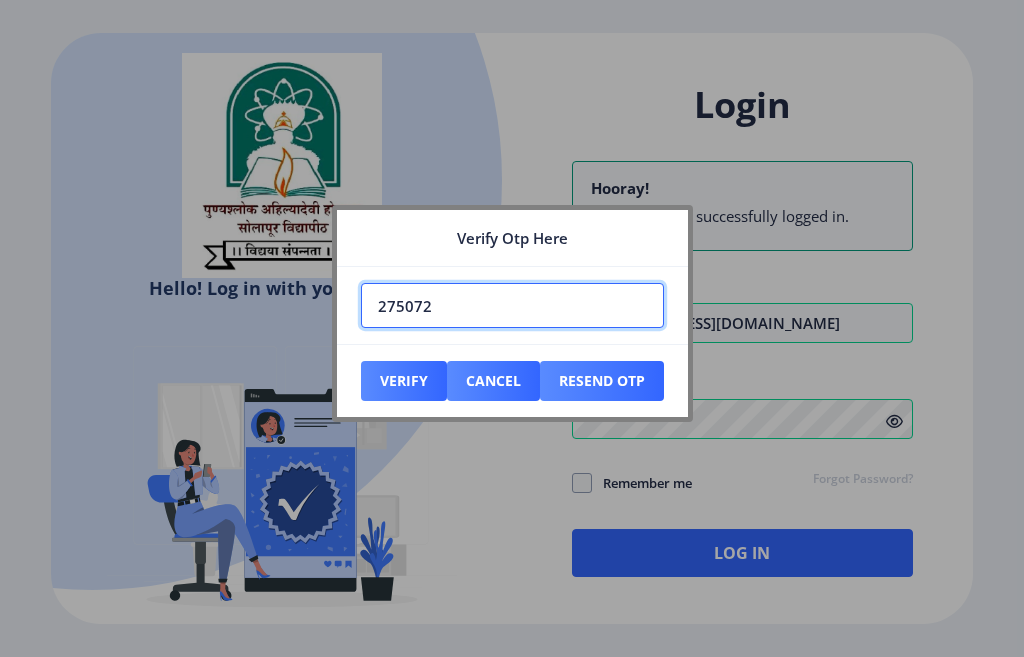 type on "275072" 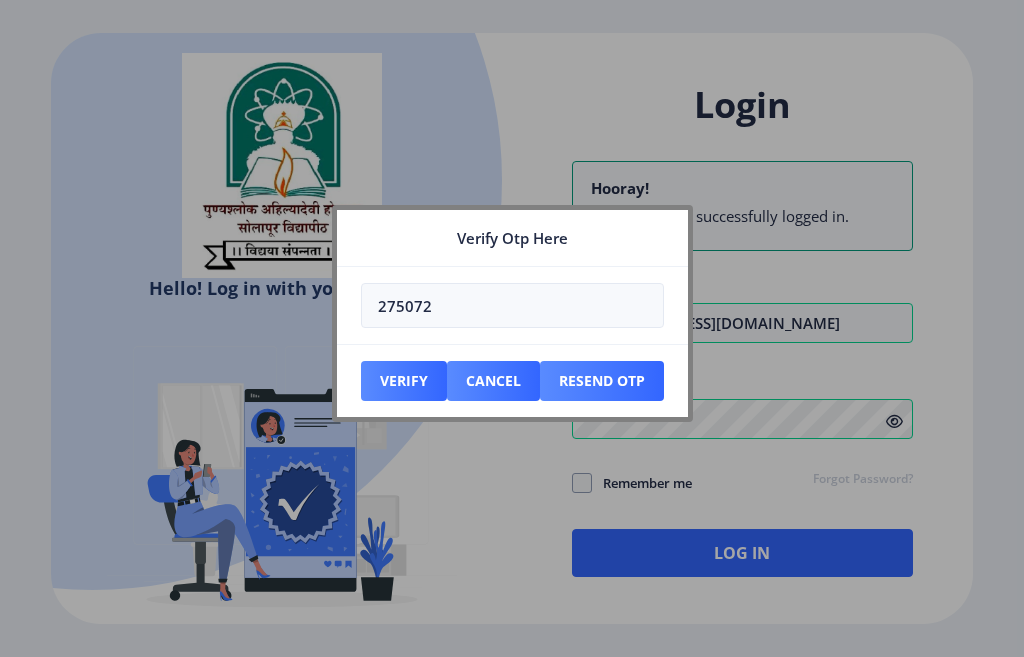 click on "Verify Cancel Resend Otp" 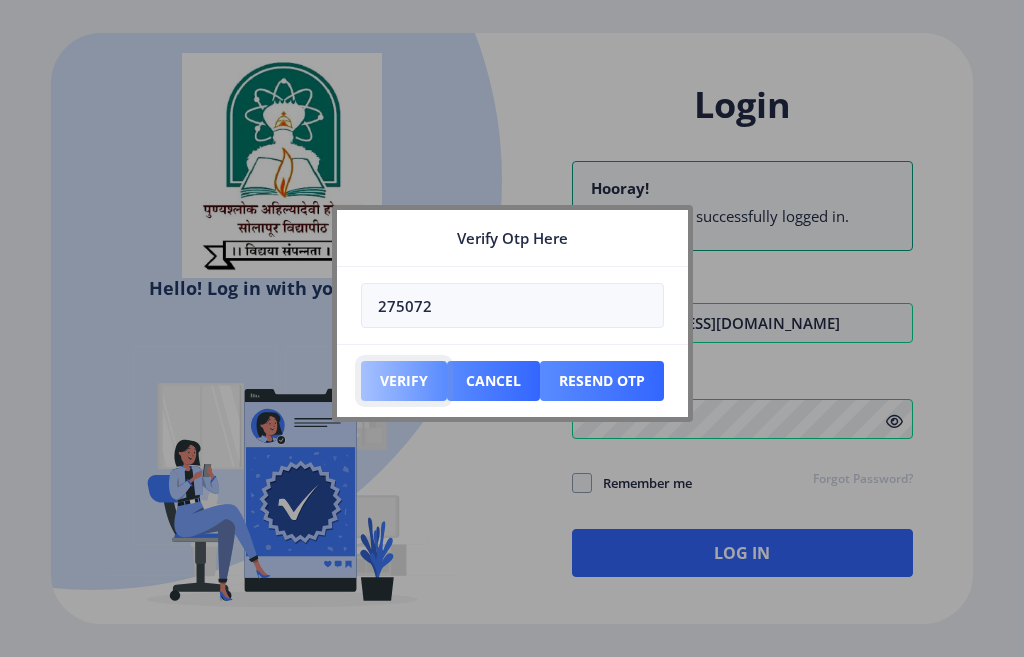 click on "Verify" at bounding box center [404, 381] 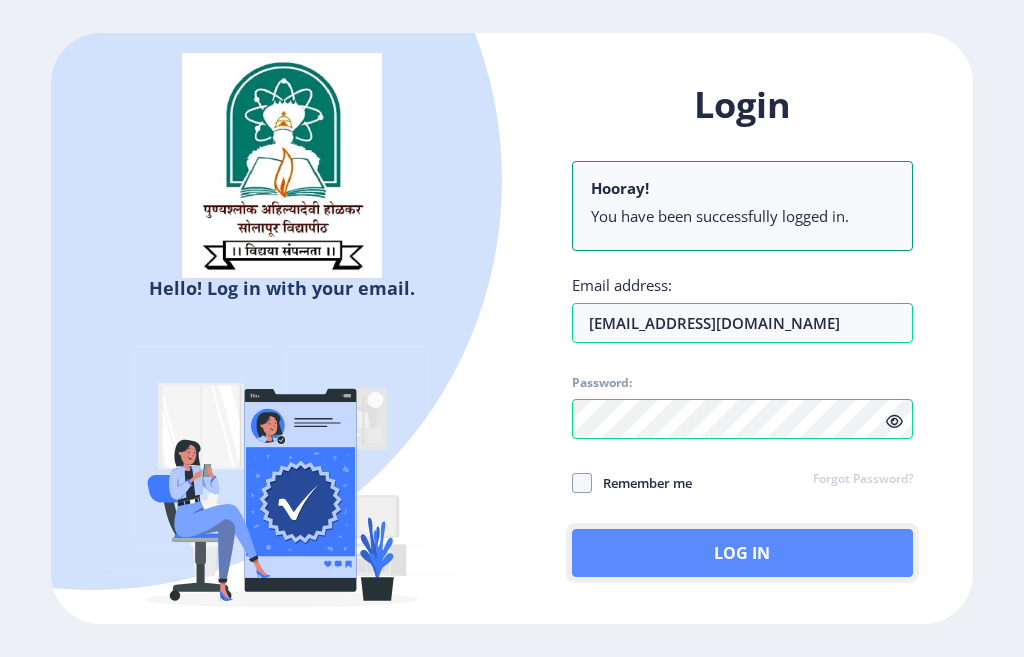 click on "Log In" 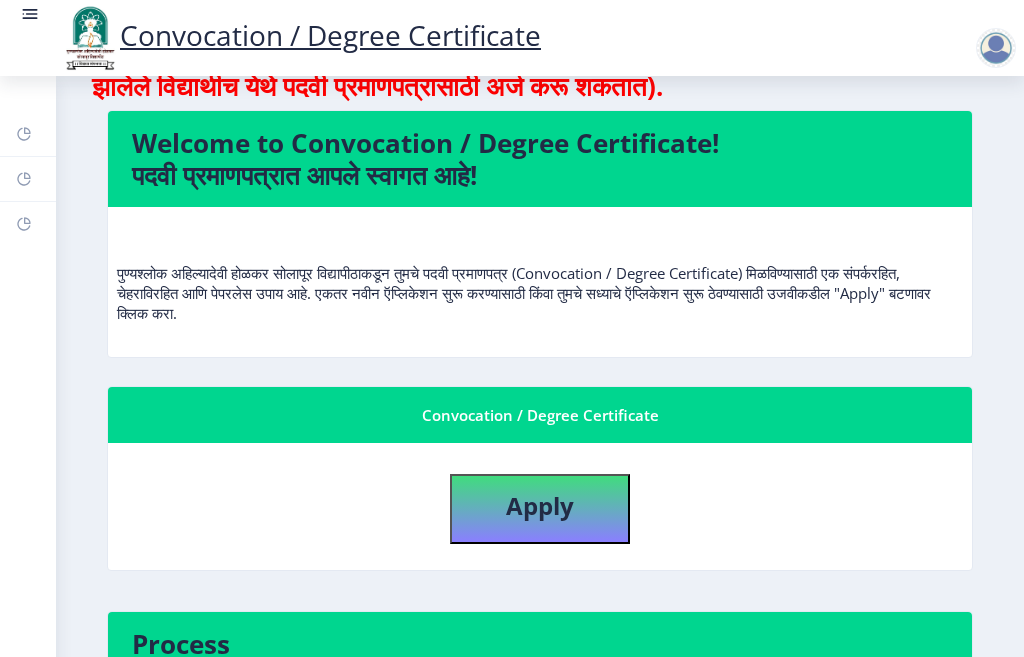scroll, scrollTop: 200, scrollLeft: 0, axis: vertical 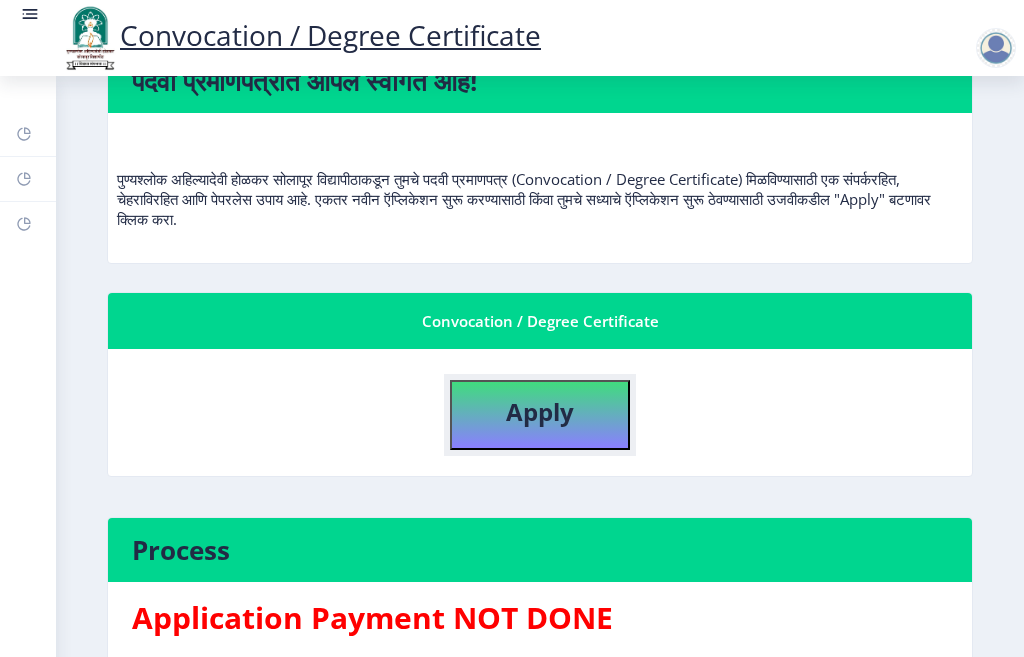 click on "Apply" 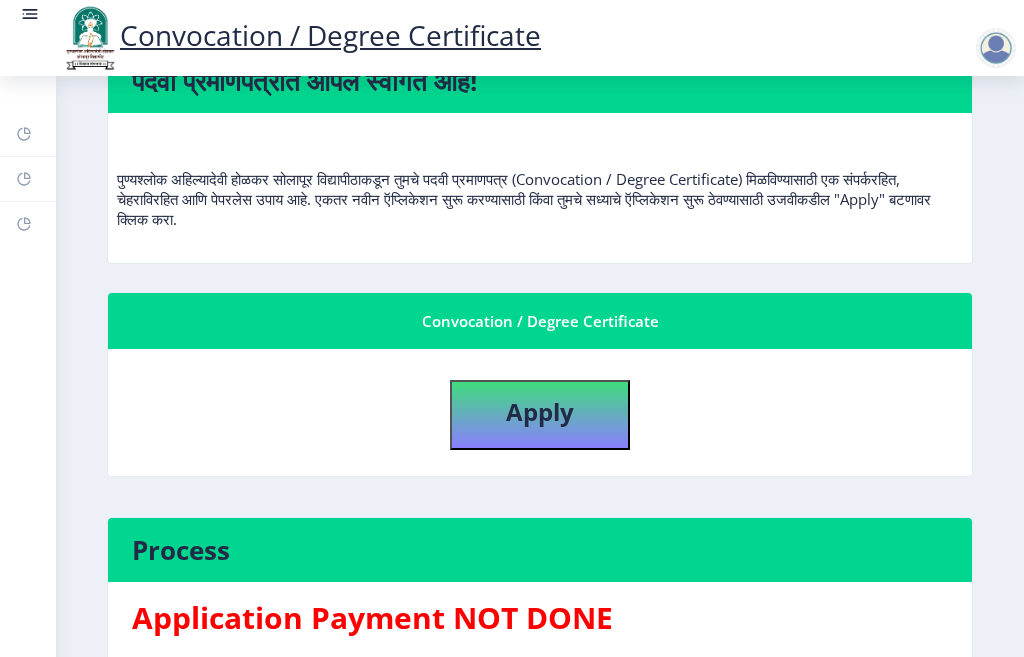 select 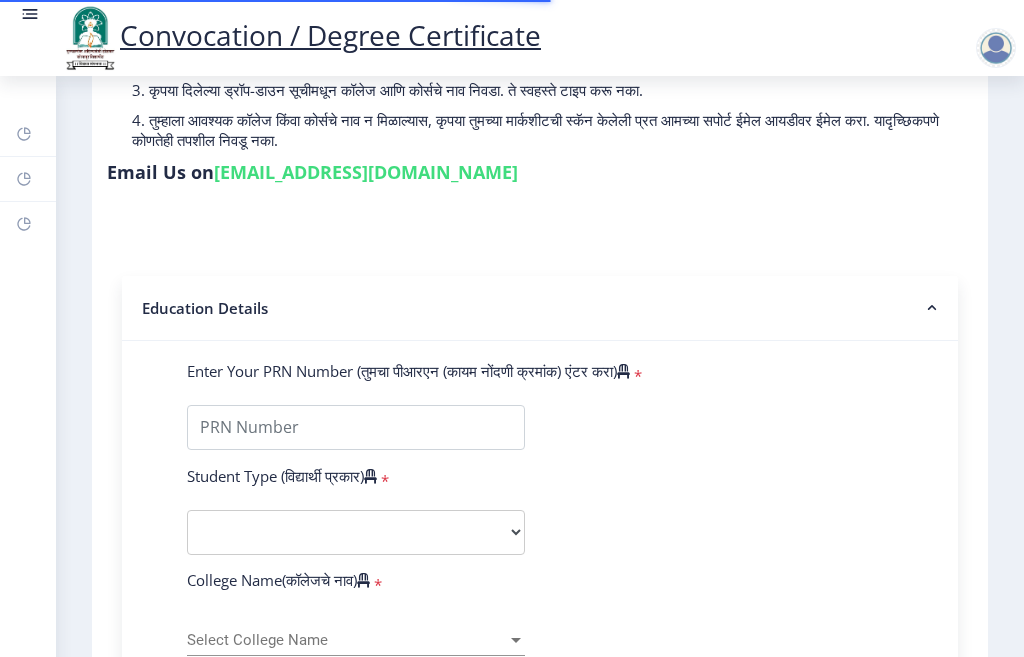 scroll, scrollTop: 500, scrollLeft: 0, axis: vertical 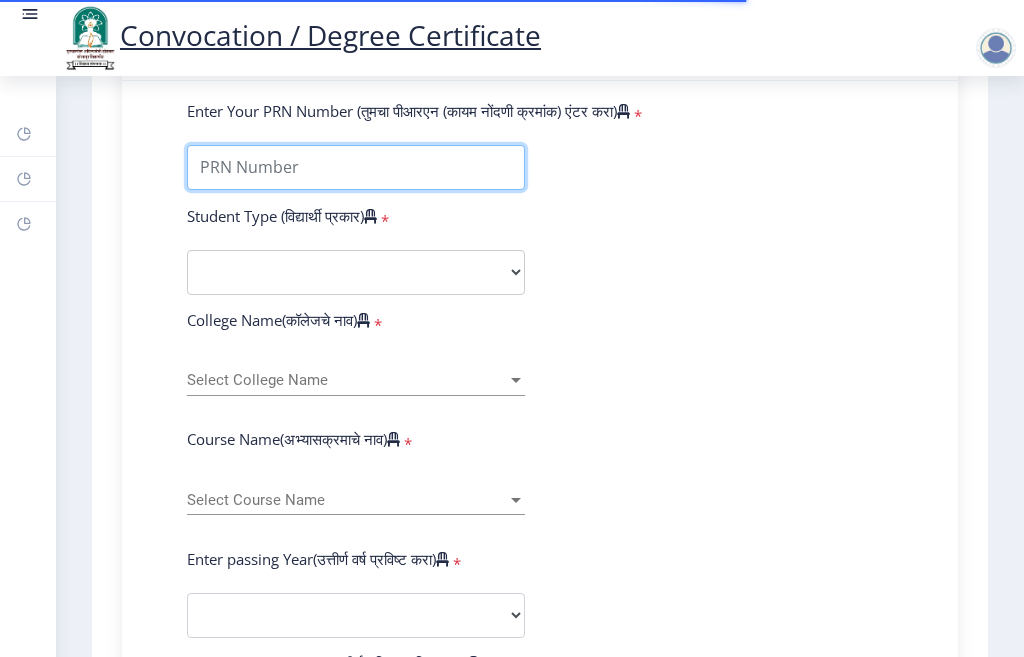 click on "Enter Your PRN Number (तुमचा पीआरएन (कायम नोंदणी क्रमांक) एंटर करा)" at bounding box center (356, 167) 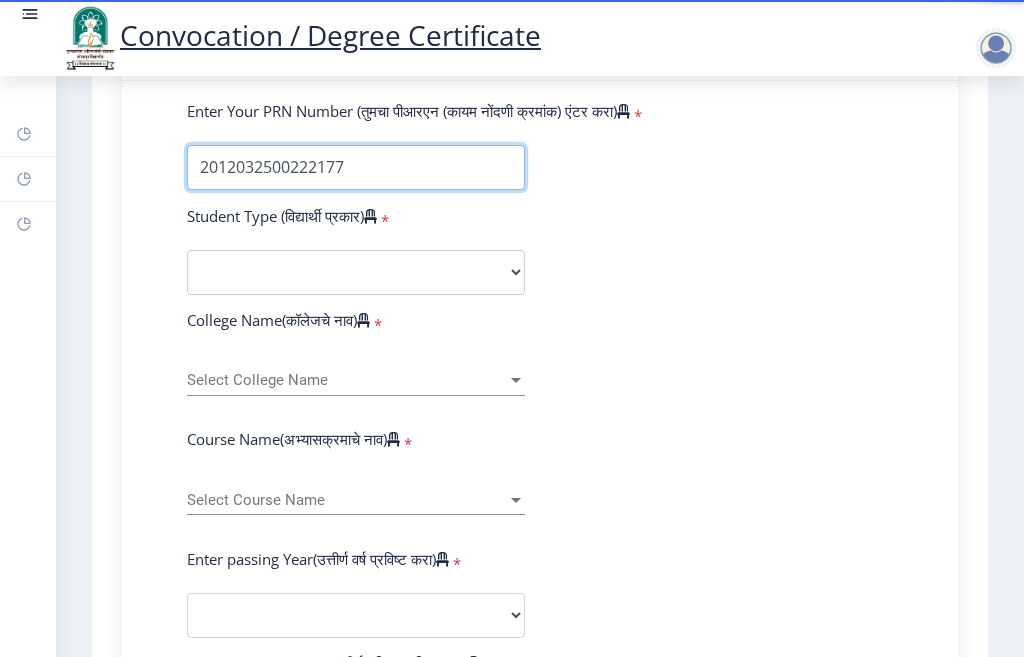 type on "2012032500222177" 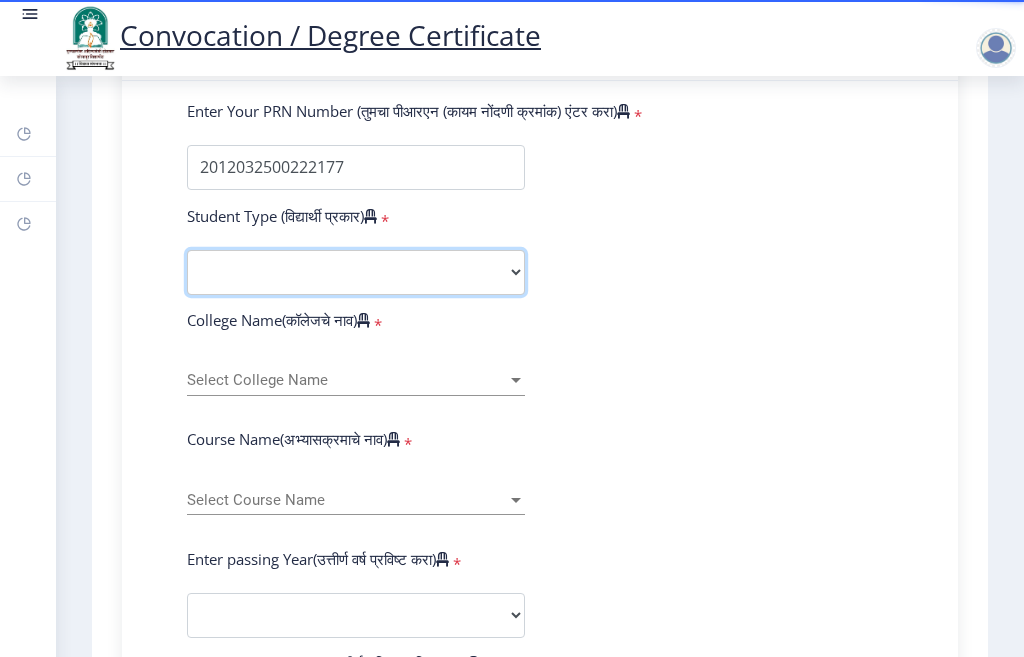 click on "Select Student Type Regular External" at bounding box center [356, 272] 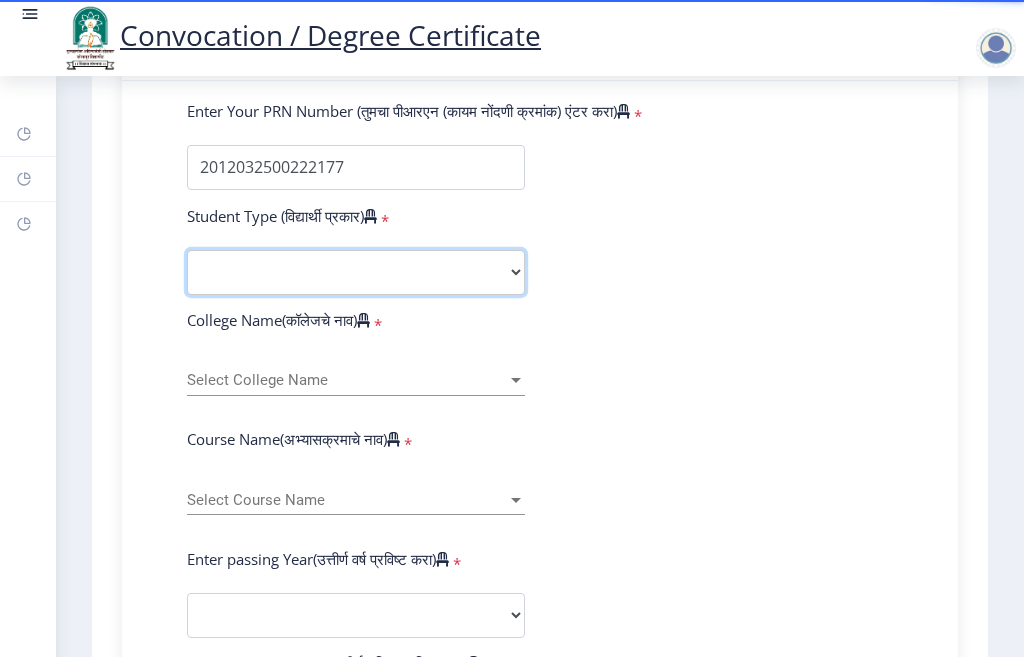 select on "Regular" 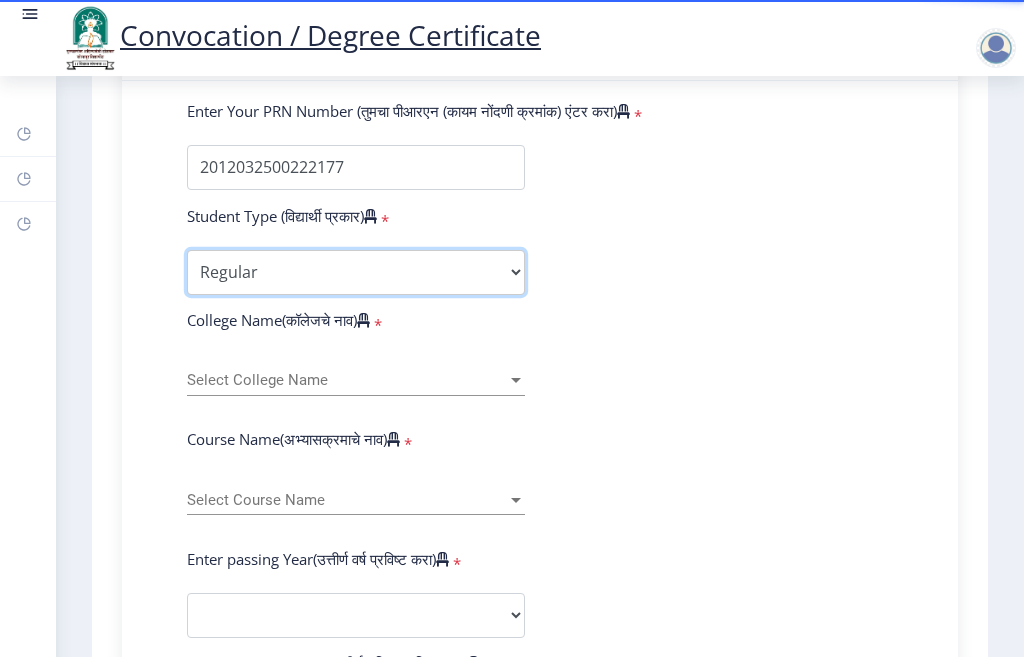 click on "Select Student Type Regular External" at bounding box center [356, 272] 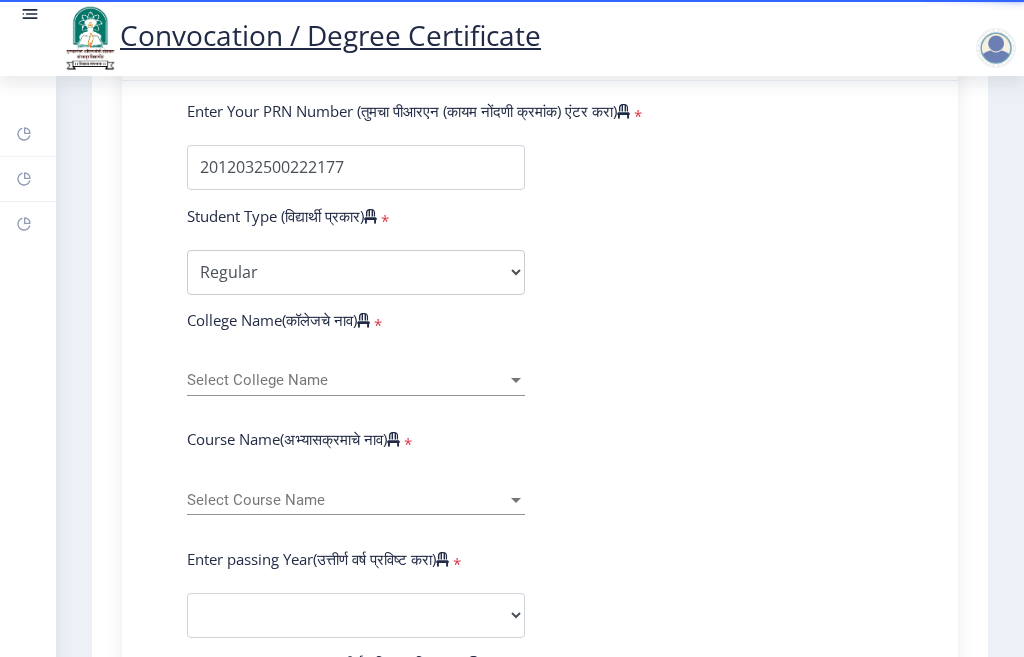 click on "Select College Name" at bounding box center [347, 380] 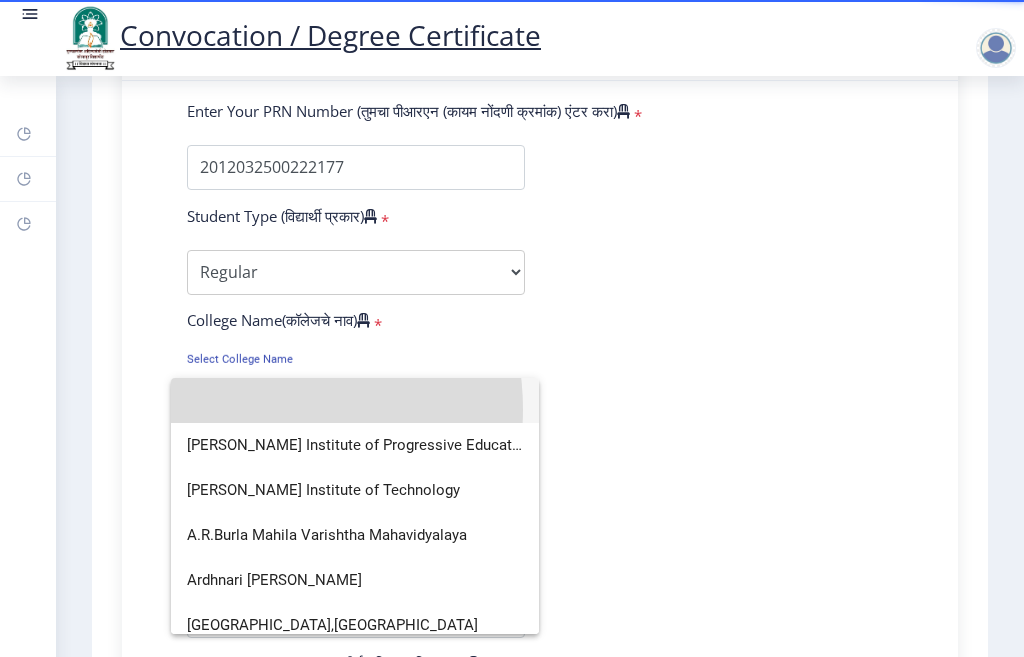 click at bounding box center (355, 400) 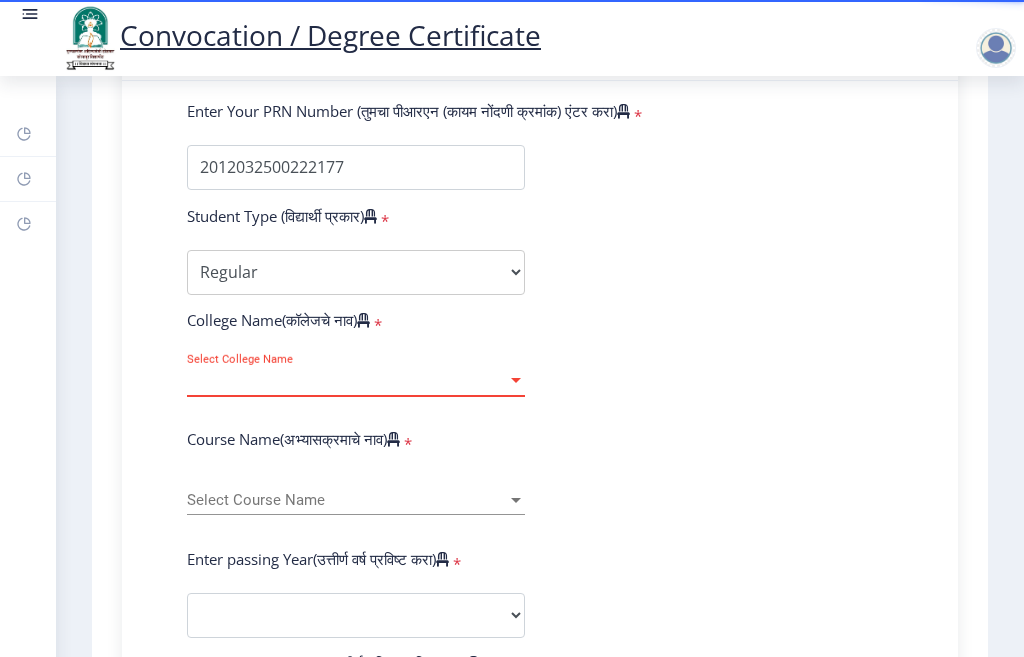click on "Select College Name" at bounding box center (347, 380) 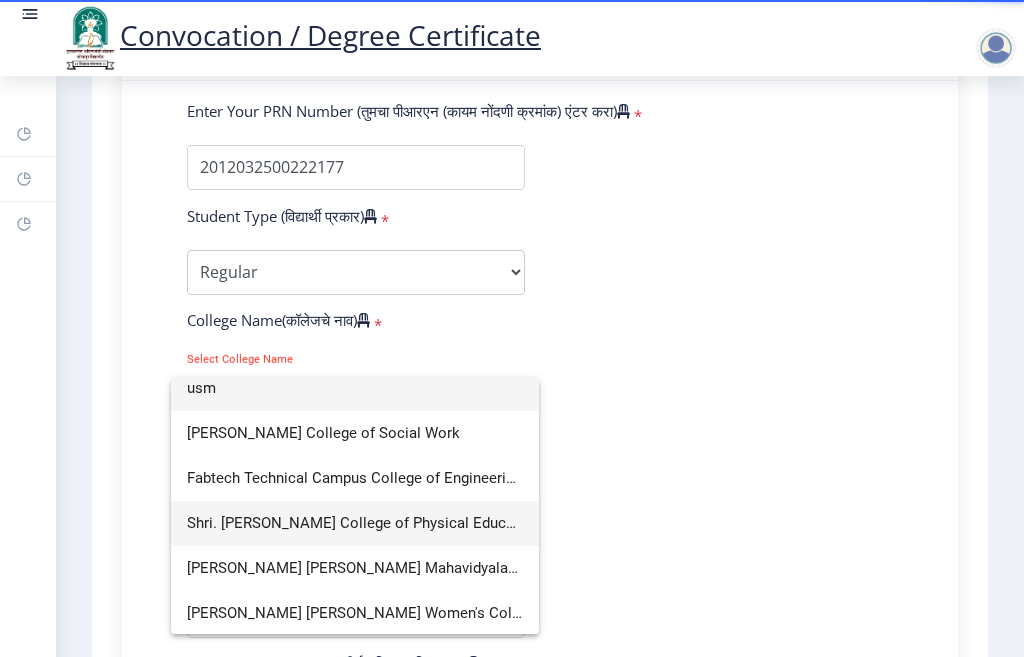 scroll, scrollTop: 0, scrollLeft: 0, axis: both 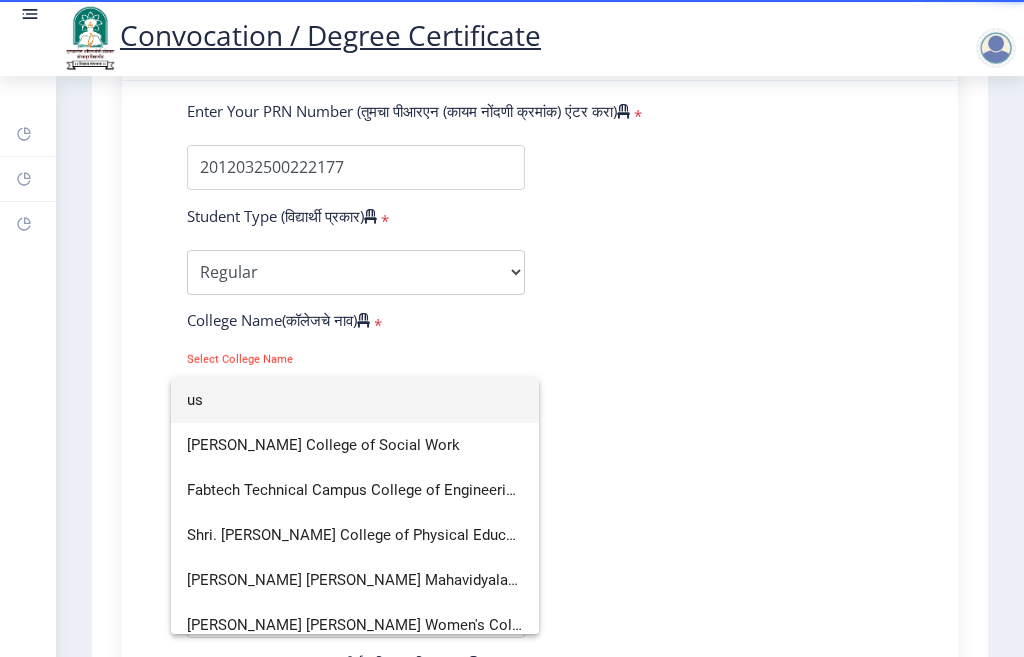 type on "u" 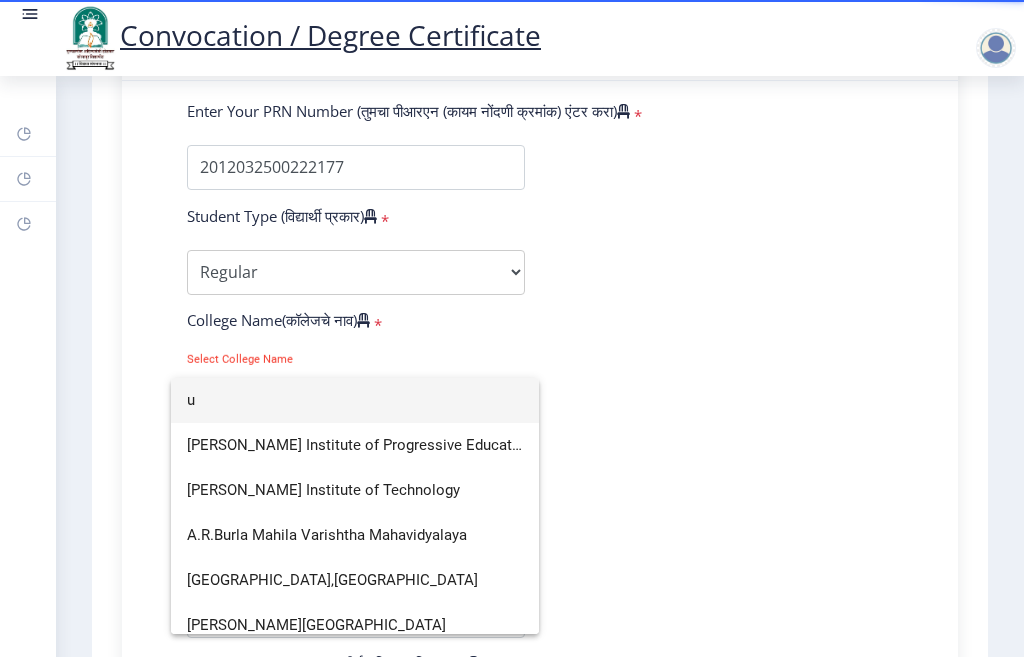 scroll, scrollTop: 0, scrollLeft: 0, axis: both 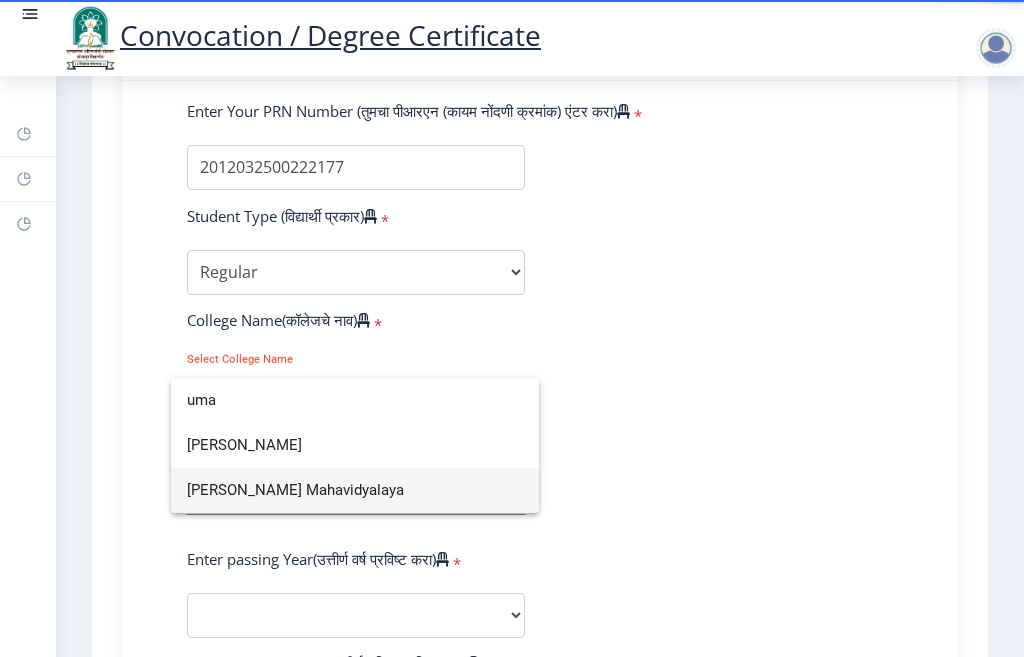 type on "uma" 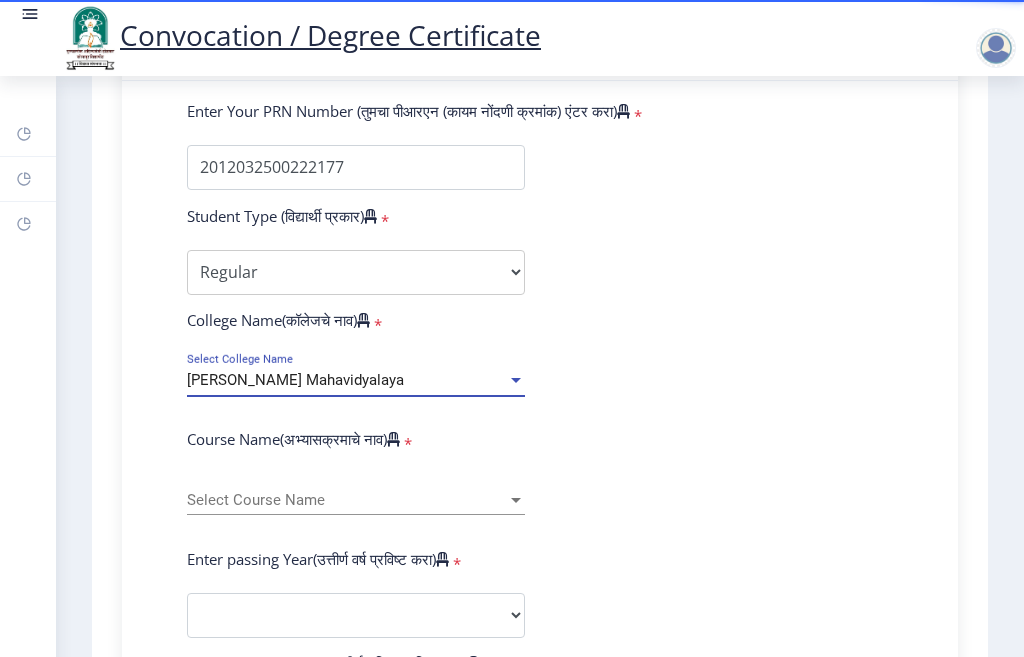 click on "Select Course Name" at bounding box center [347, 500] 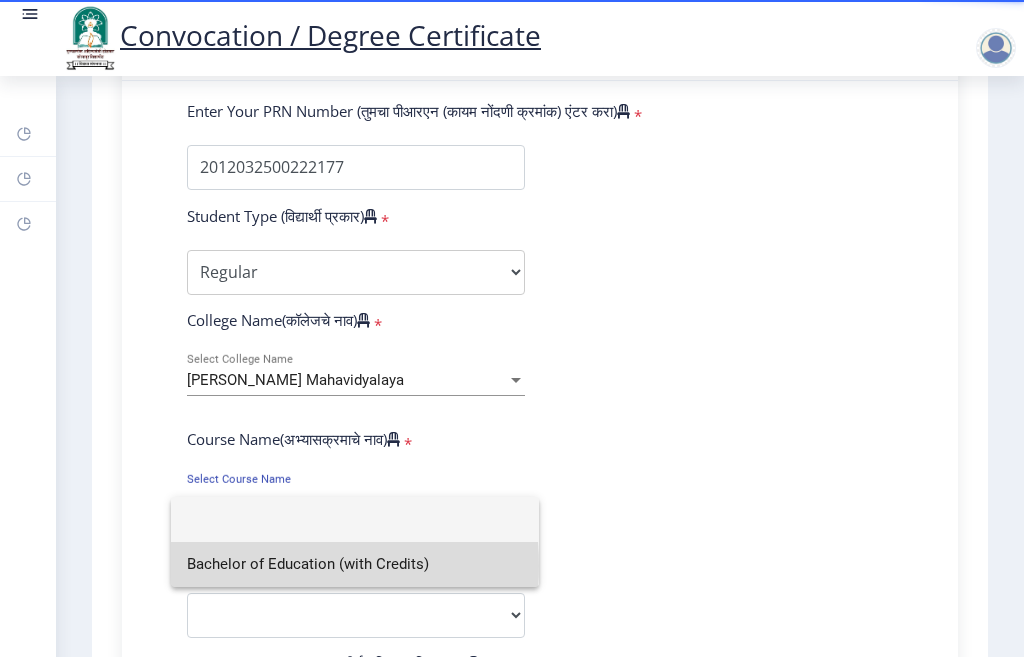 click on "Bachelor of Education (with Credits)" at bounding box center (355, 564) 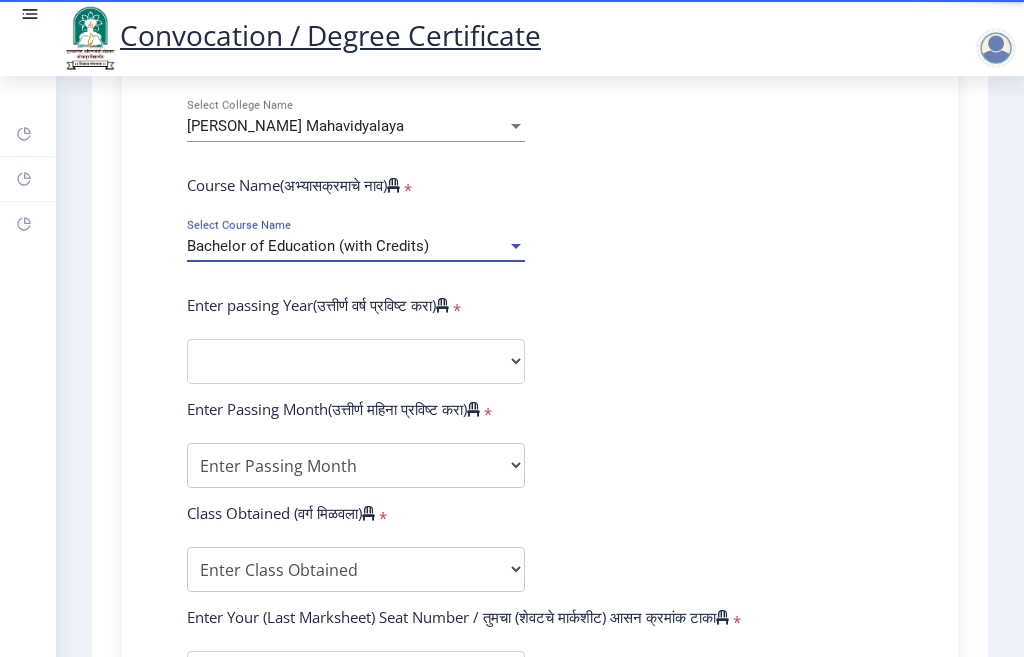 scroll, scrollTop: 800, scrollLeft: 0, axis: vertical 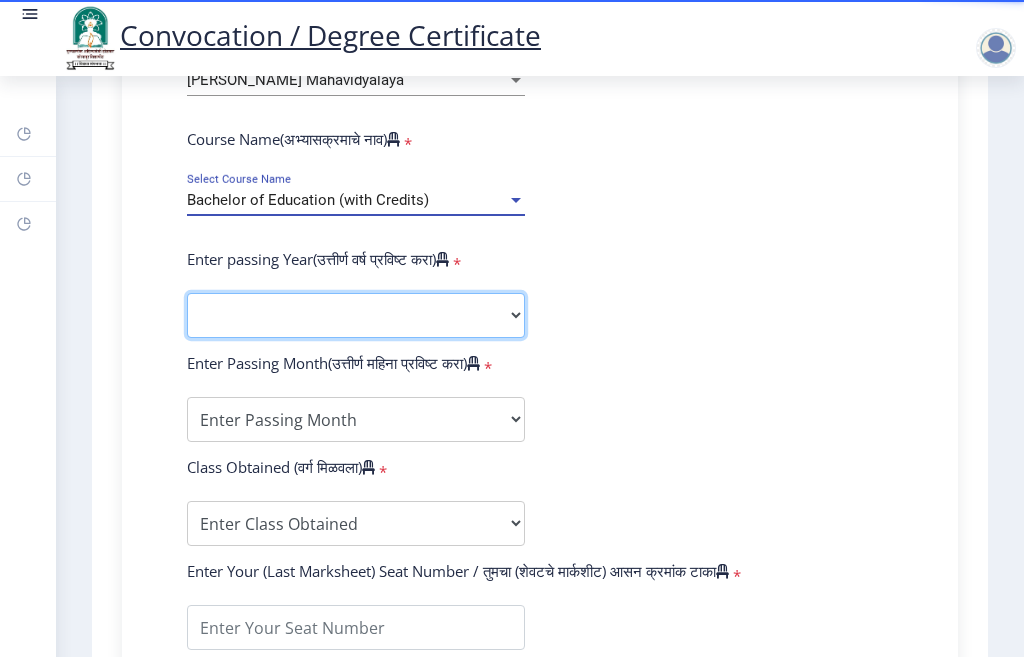 click on "2025   2024   2023   2022   2021   2020   2019   2018   2017   2016   2015   2014   2013   2012   2011   2010   2009   2008   2007   2006   2005   2004   2003   2002   2001   2000   1999   1998   1997   1996   1995   1994   1993   1992   1991   1990   1989   1988   1987   1986   1985   1984   1983   1982   1981   1980   1979   1978   1977   1976" 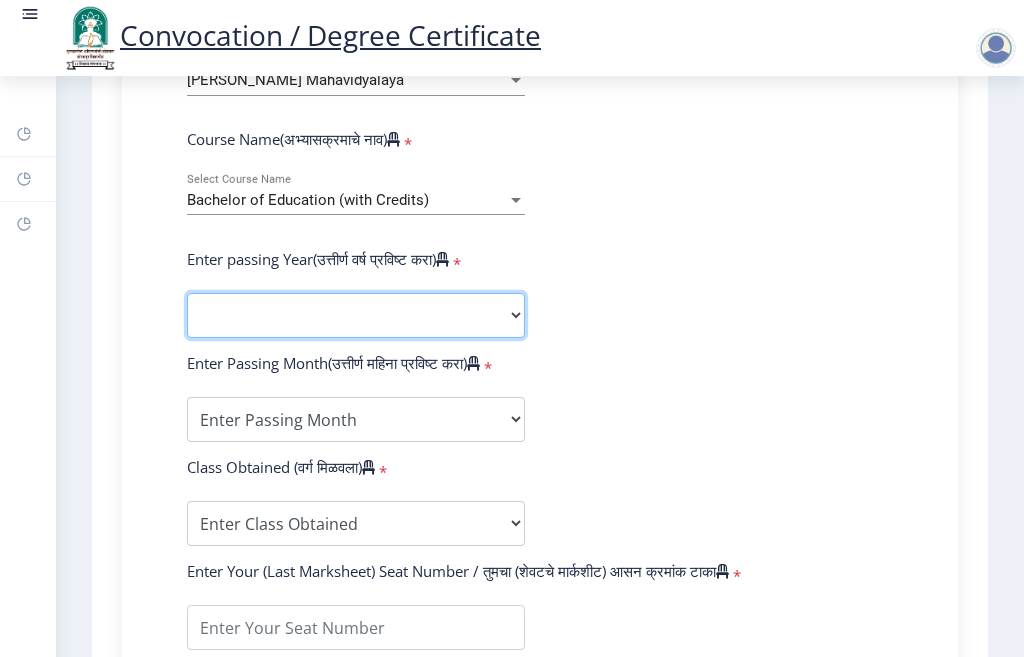 select on "2013" 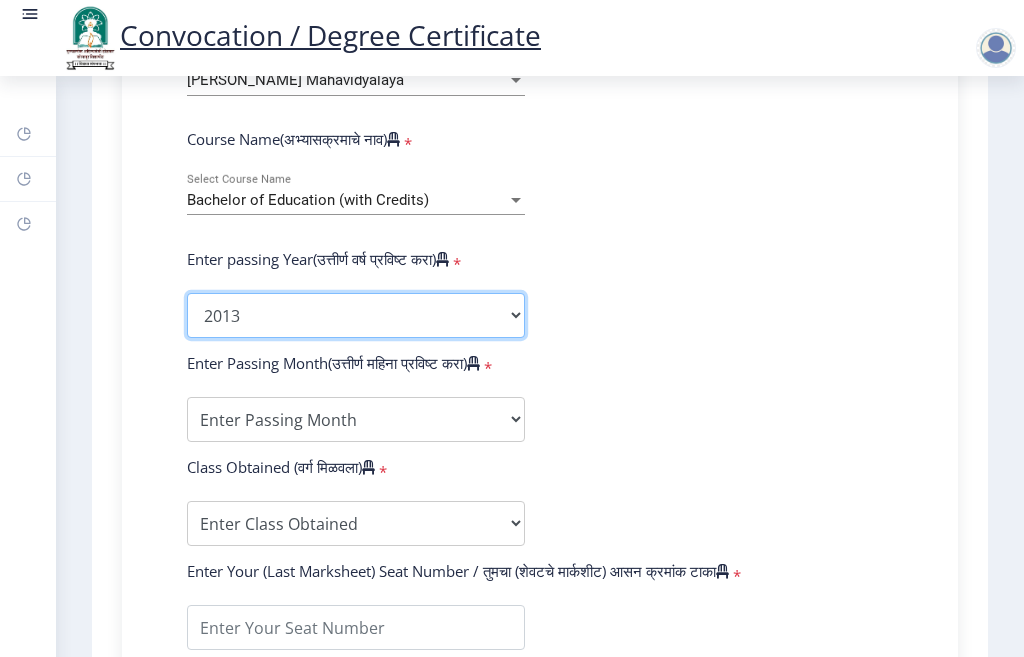 click on "2025   2024   2023   2022   2021   2020   2019   2018   2017   2016   2015   2014   2013   2012   2011   2010   2009   2008   2007   2006   2005   2004   2003   2002   2001   2000   1999   1998   1997   1996   1995   1994   1993   1992   1991   1990   1989   1988   1987   1986   1985   1984   1983   1982   1981   1980   1979   1978   1977   1976" 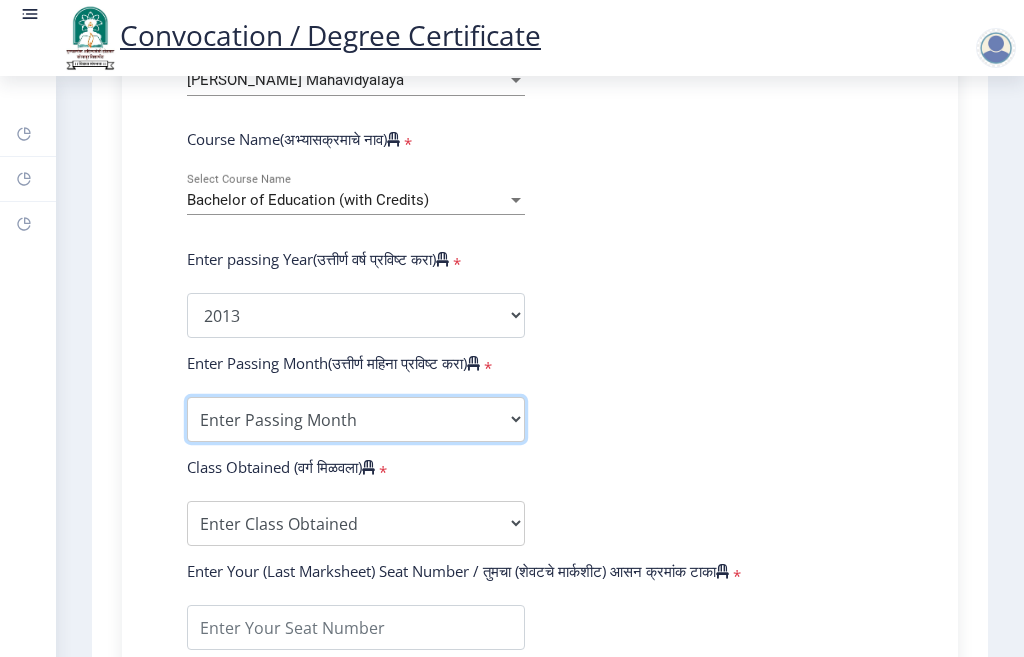 click on "Enter Passing Month March April May October November December" at bounding box center [356, 419] 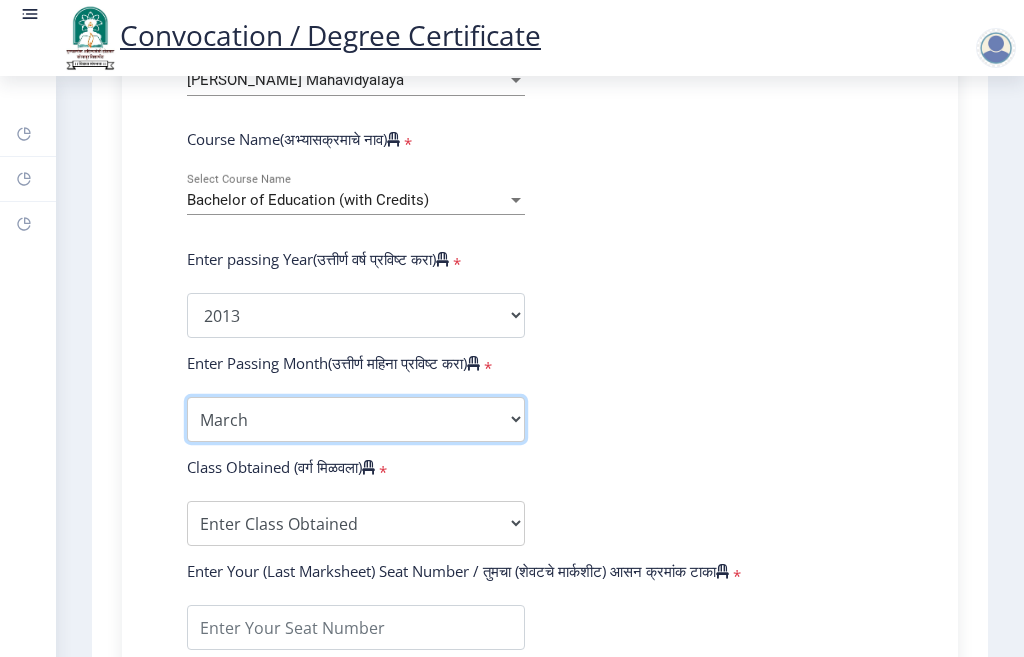click on "Enter Passing Month March April May October November December" at bounding box center (356, 419) 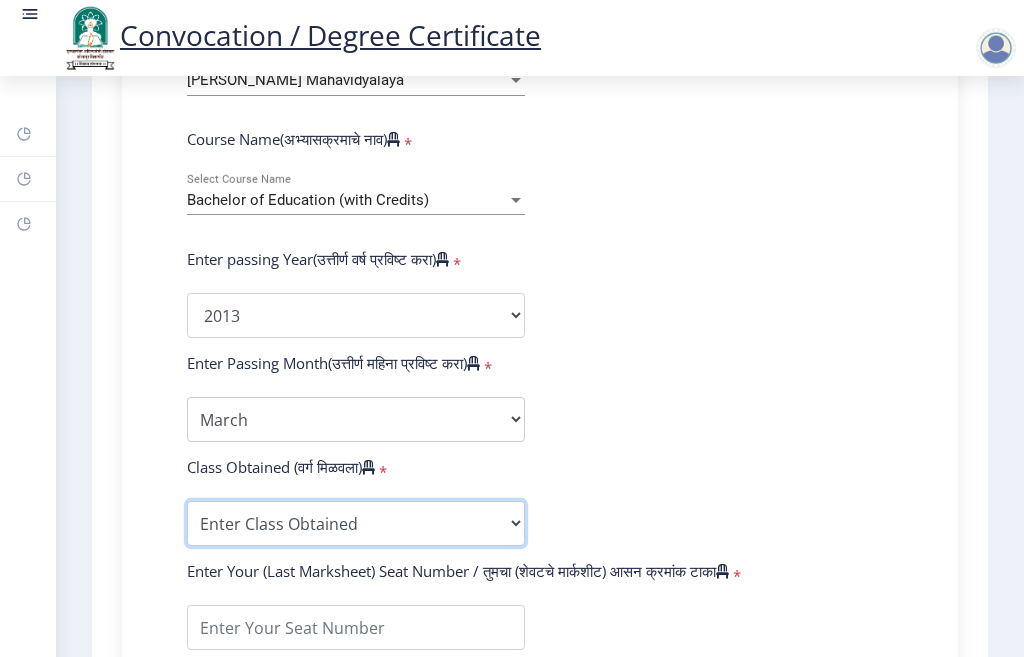 click on "Enter Class Obtained FIRST CLASS WITH DISTINCTION FIRST CLASS HIGHER SECOND CLASS SECOND CLASS PASS CLASS Grade O Grade A+ Grade A Grade B+ Grade B Grade C+ Grade C Grade D Grade E" at bounding box center [356, 523] 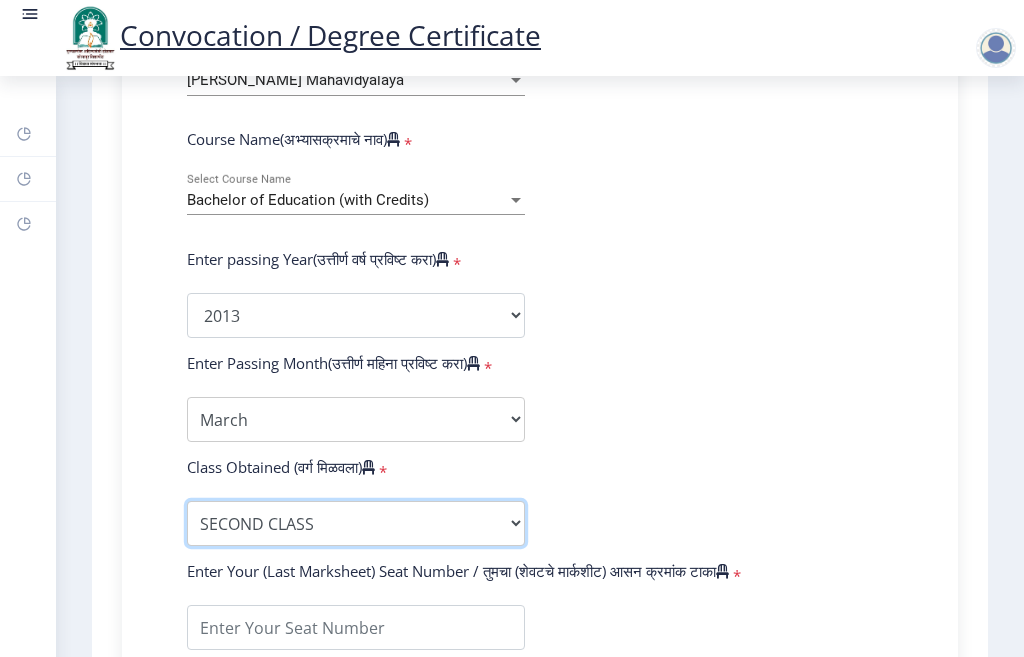 click on "Enter Class Obtained FIRST CLASS WITH DISTINCTION FIRST CLASS HIGHER SECOND CLASS SECOND CLASS PASS CLASS Grade O Grade A+ Grade A Grade B+ Grade B Grade C+ Grade C Grade D Grade E" at bounding box center (356, 523) 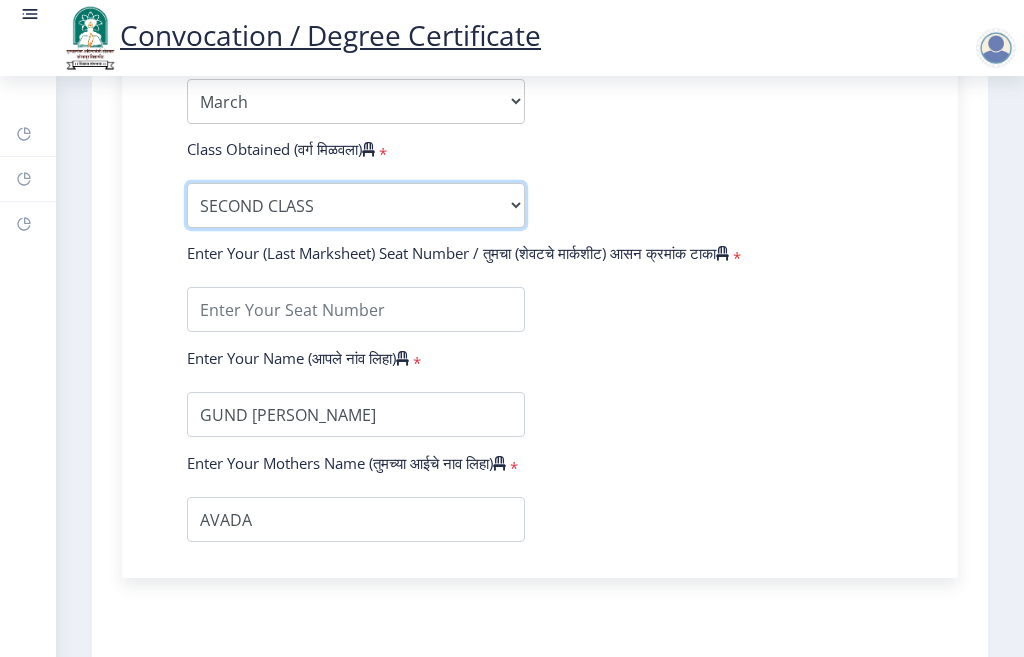 scroll, scrollTop: 1200, scrollLeft: 0, axis: vertical 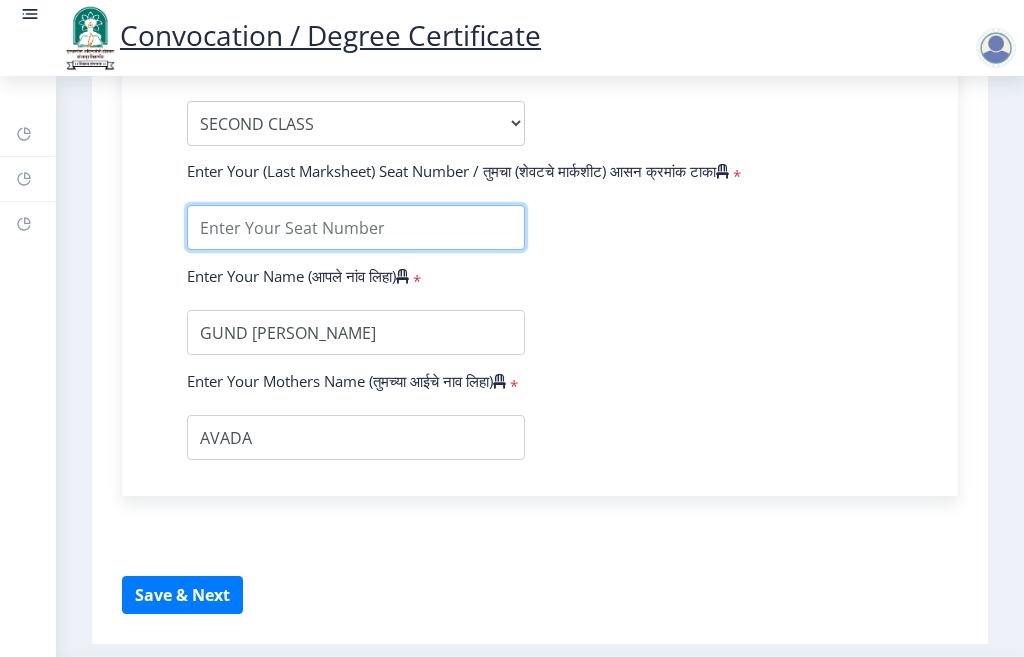 click at bounding box center [356, 227] 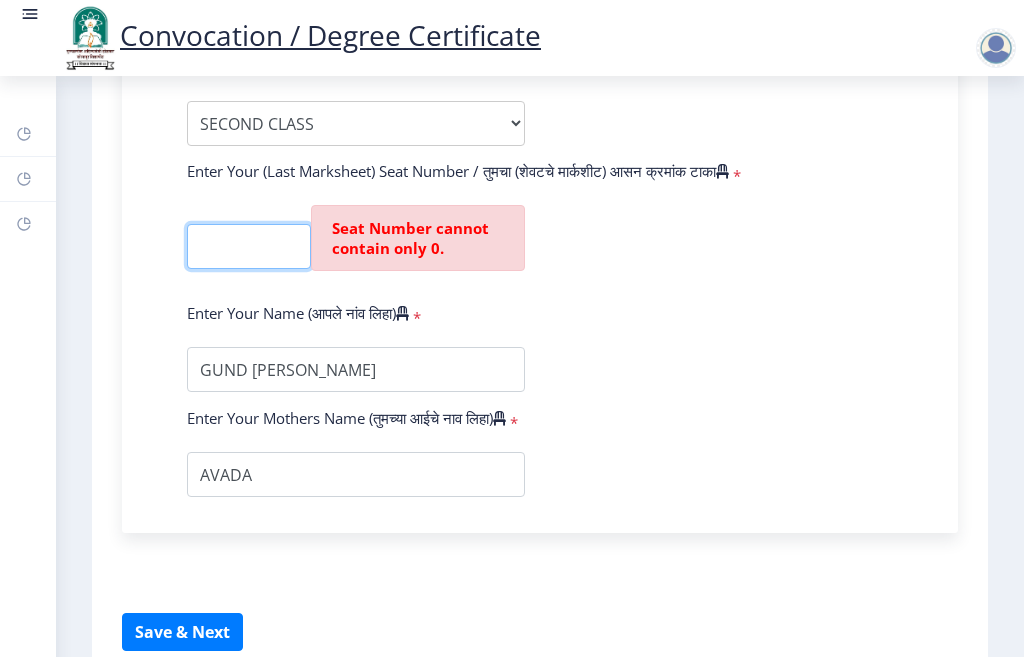 scroll, scrollTop: 0, scrollLeft: 17, axis: horizontal 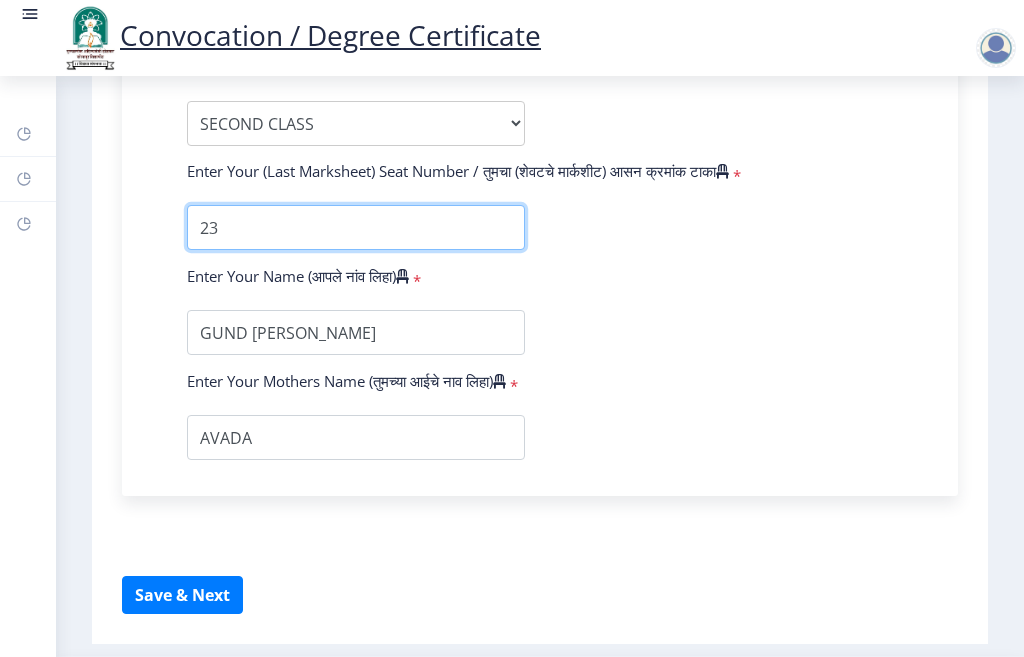 type on "2" 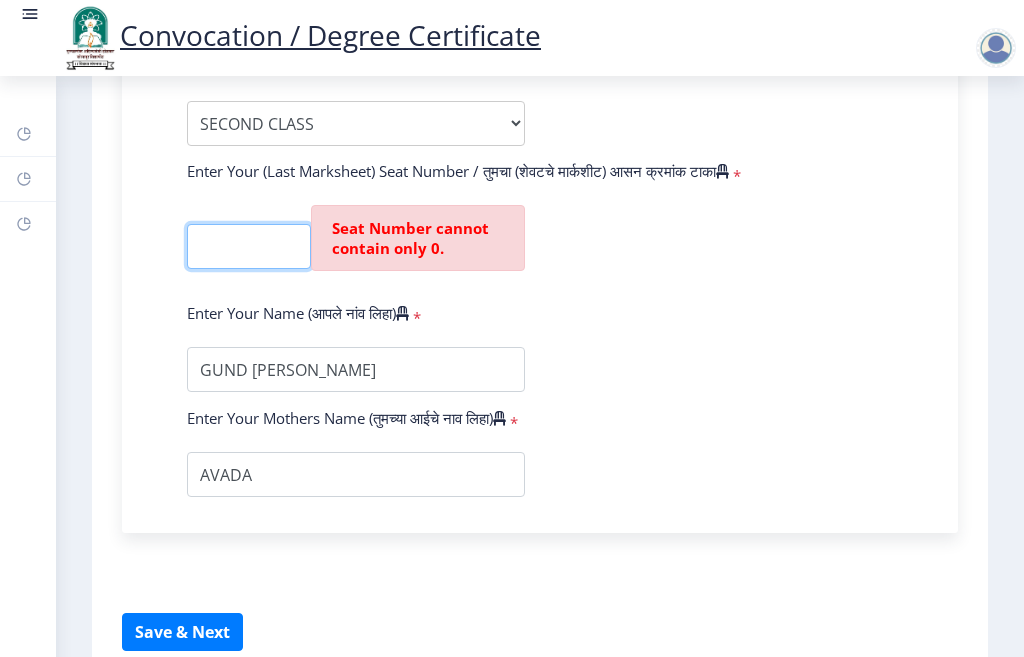 scroll, scrollTop: 0, scrollLeft: 0, axis: both 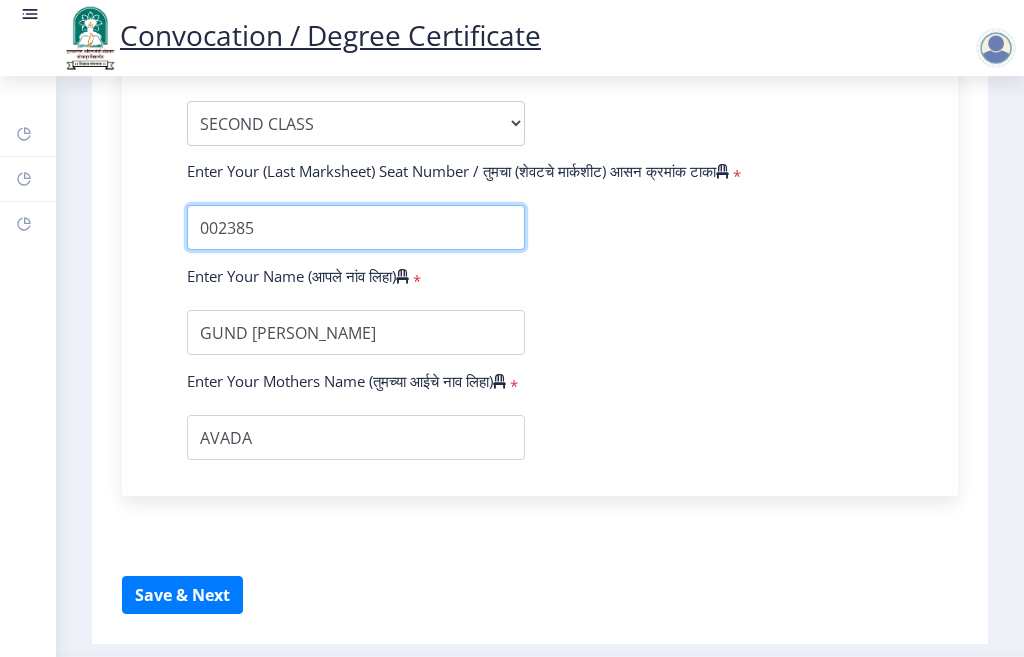 type on "002385" 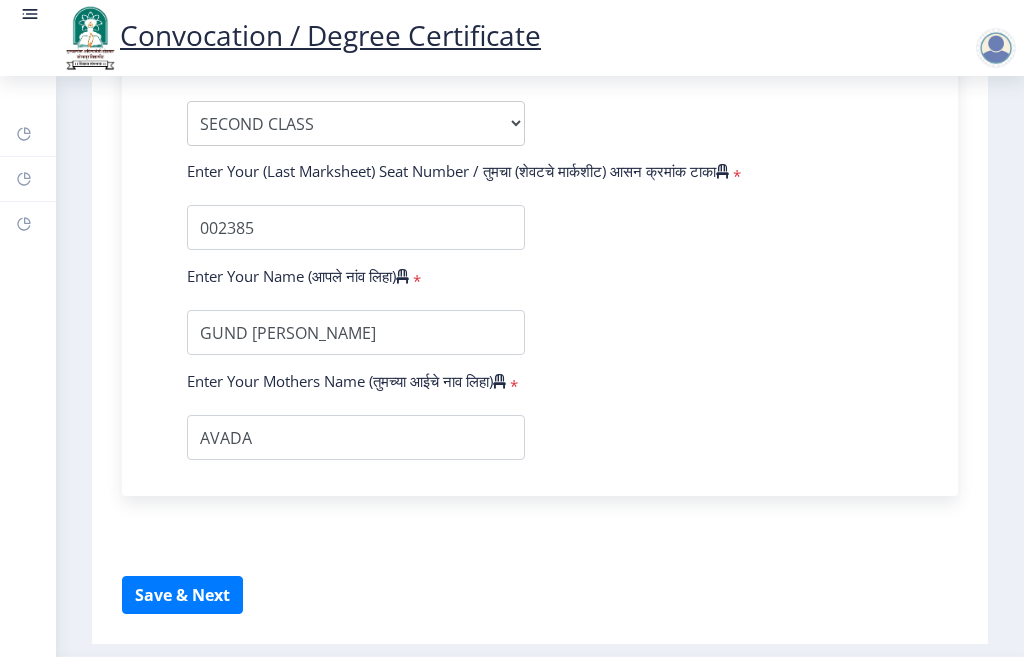 click on "Enter Your PRN Number (तुमचा पीआरएन (कायम नोंदणी क्रमांक) एंटर करा)   * Student Type (विद्यार्थी प्रकार)    * Select Student Type Regular External College Name(कॉलेजचे नाव)   * [PERSON_NAME] Mahavidyalaya Select College Name Course Name(अभ्यासक्रमाचे नाव)   * Bachelor of Education (with Credits) Select Course Name Enter passing Year(उत्तीर्ण वर्ष प्रविष्ट करा)   *  2025   2024   2023   2022   2021   2020   2019   2018   2017   2016   2015   2014   2013   2012   2011   2010   2009   2008   2007   2006   2005   2004   2003   2002   2001   2000   1999   1998   1997   1996   1995   1994   1993   1992   1991   1990   1989   1988   1987   1986   1985   1984   1983   1982   1981   1980   1979   1978   1977   1976  * Enter Passing Month March April May October November December * Enter Class Obtained * *" 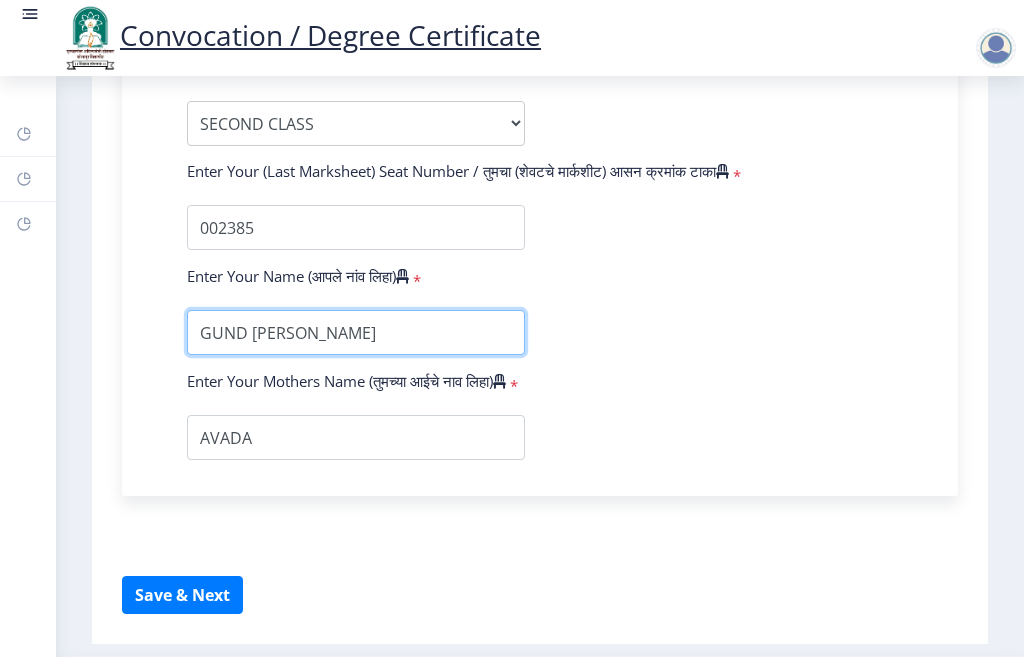 click at bounding box center (356, 332) 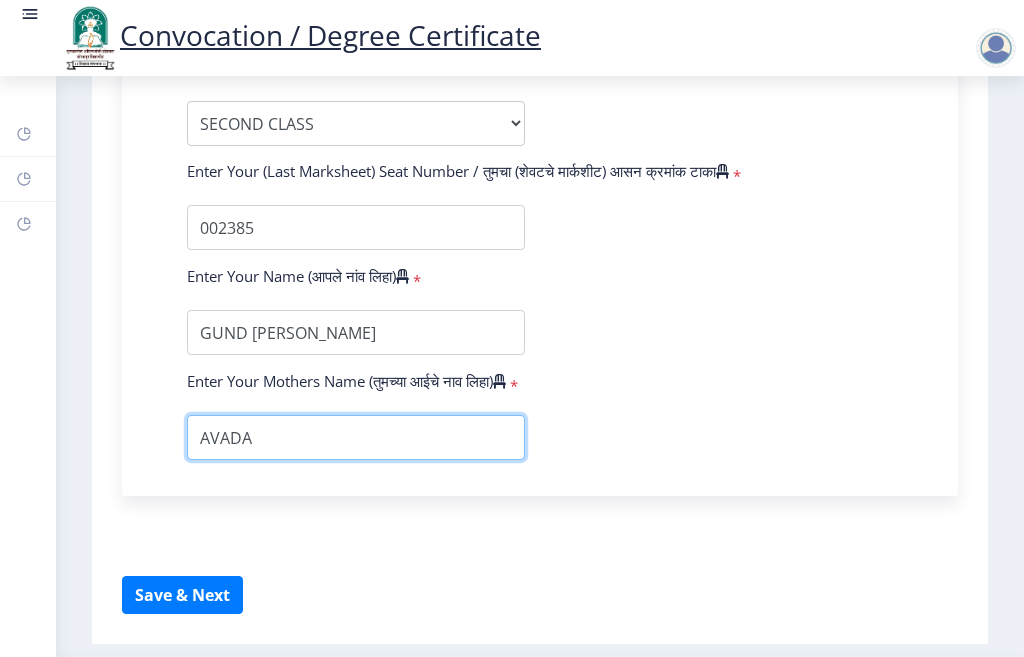 click at bounding box center [356, 437] 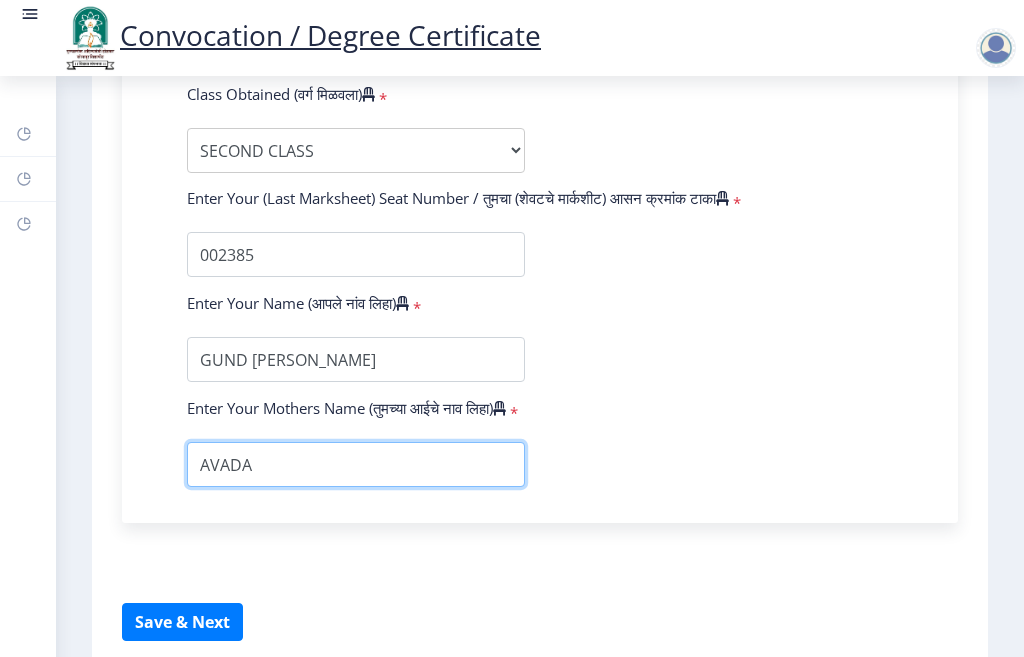 scroll, scrollTop: 1200, scrollLeft: 0, axis: vertical 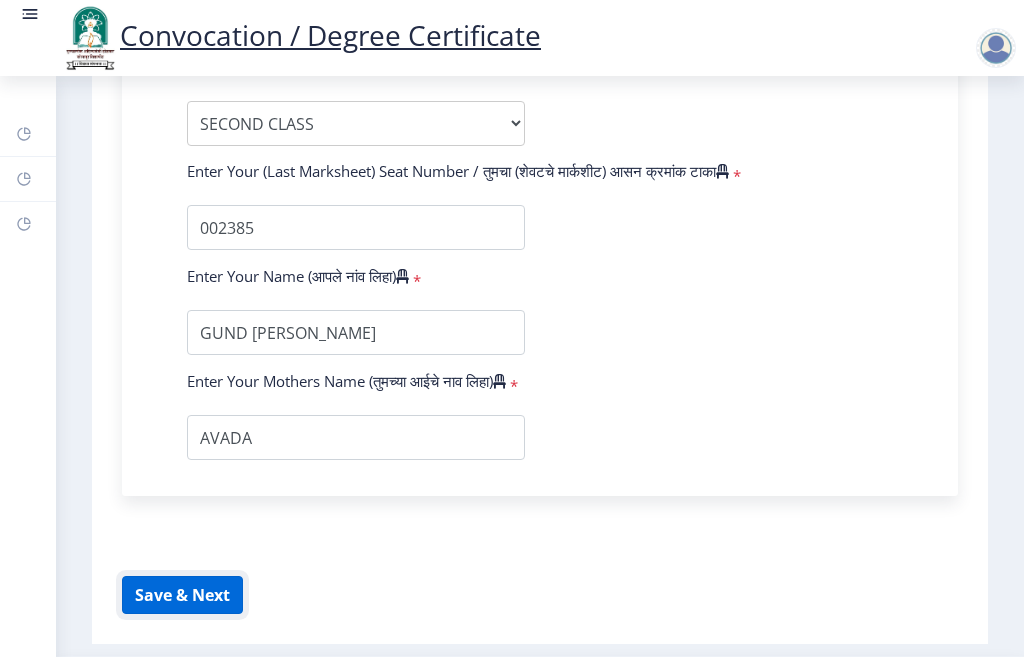 click on "Save & Next" 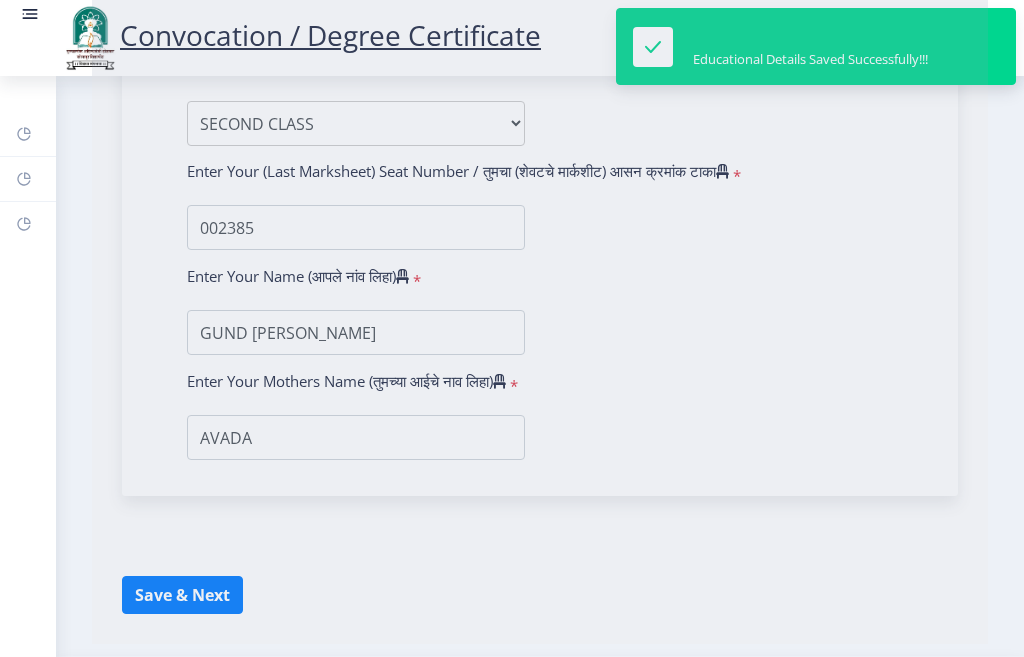 select 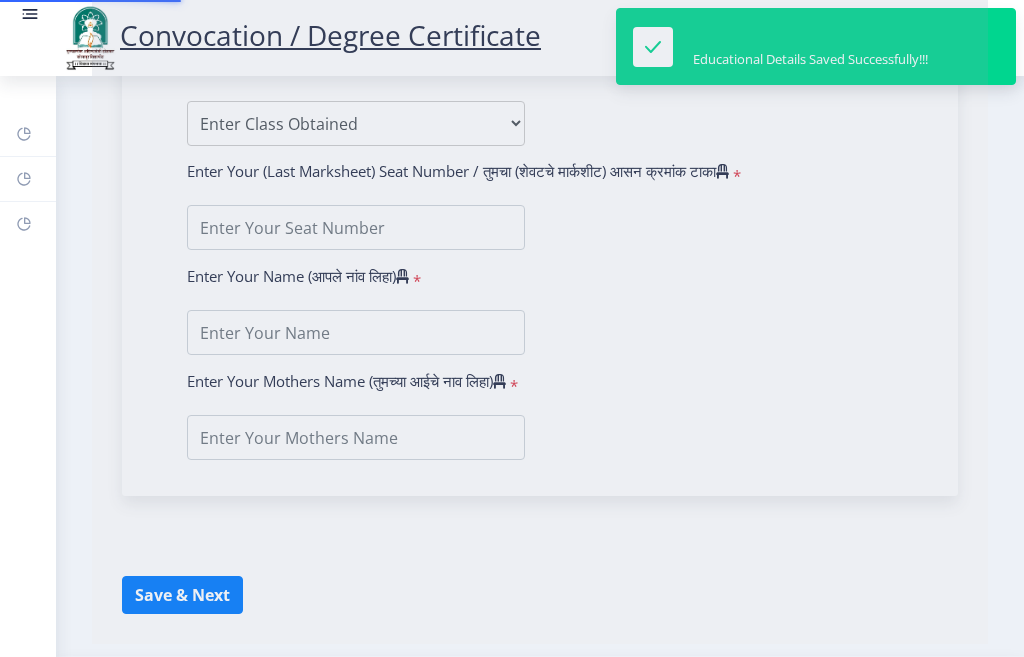 scroll, scrollTop: 0, scrollLeft: 0, axis: both 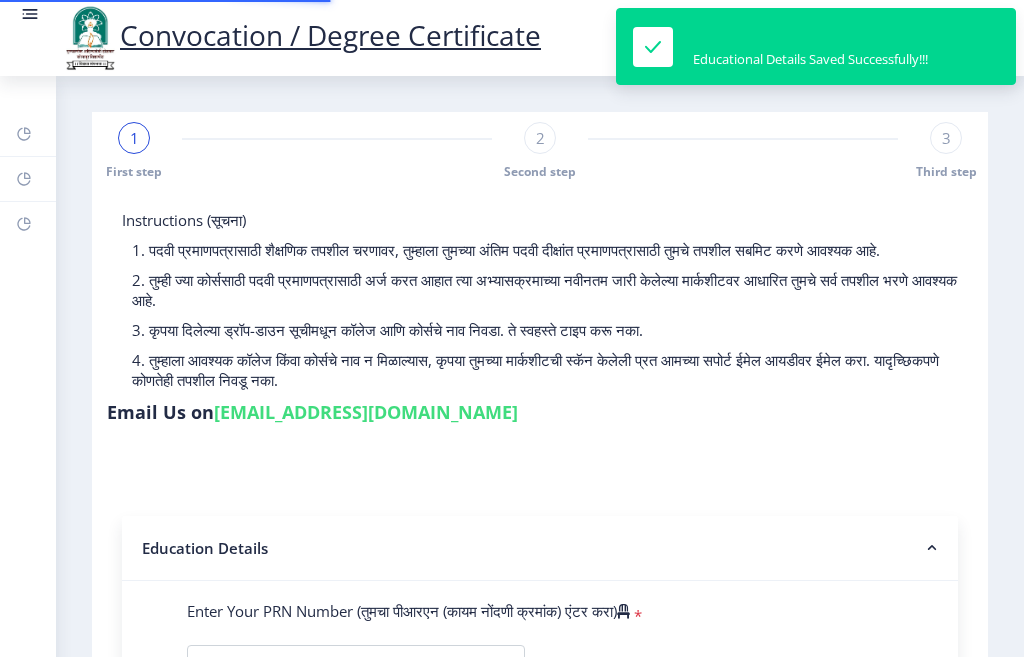 type on "2012032500222177" 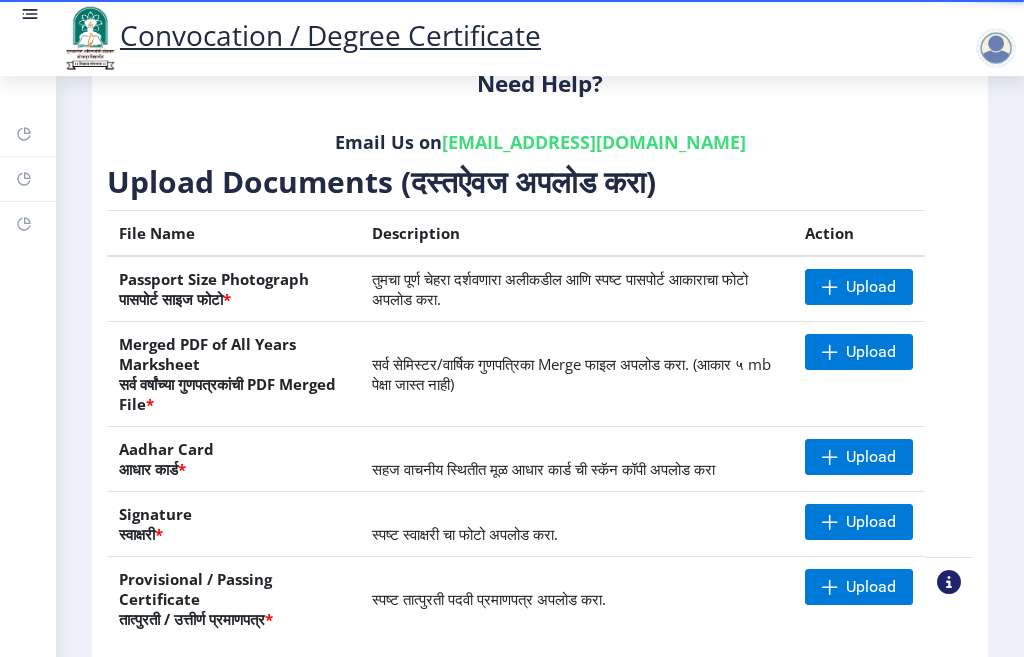 scroll, scrollTop: 400, scrollLeft: 0, axis: vertical 